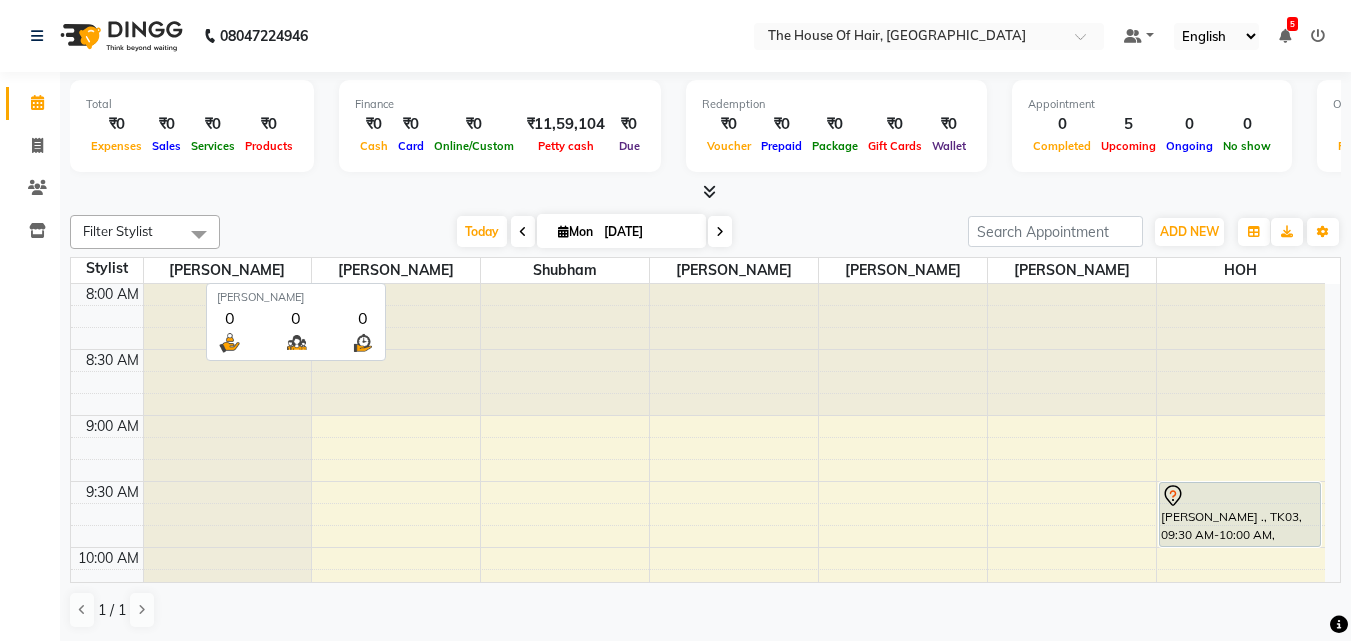scroll, scrollTop: 1, scrollLeft: 0, axis: vertical 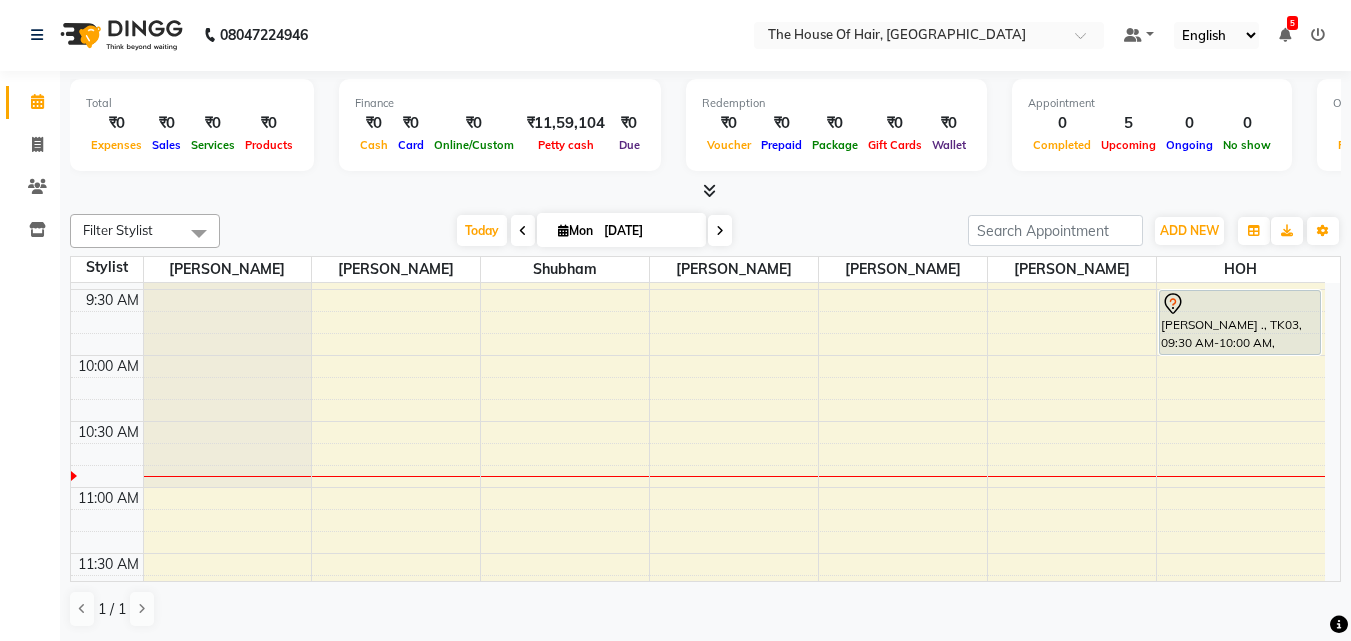 click at bounding box center [523, 230] 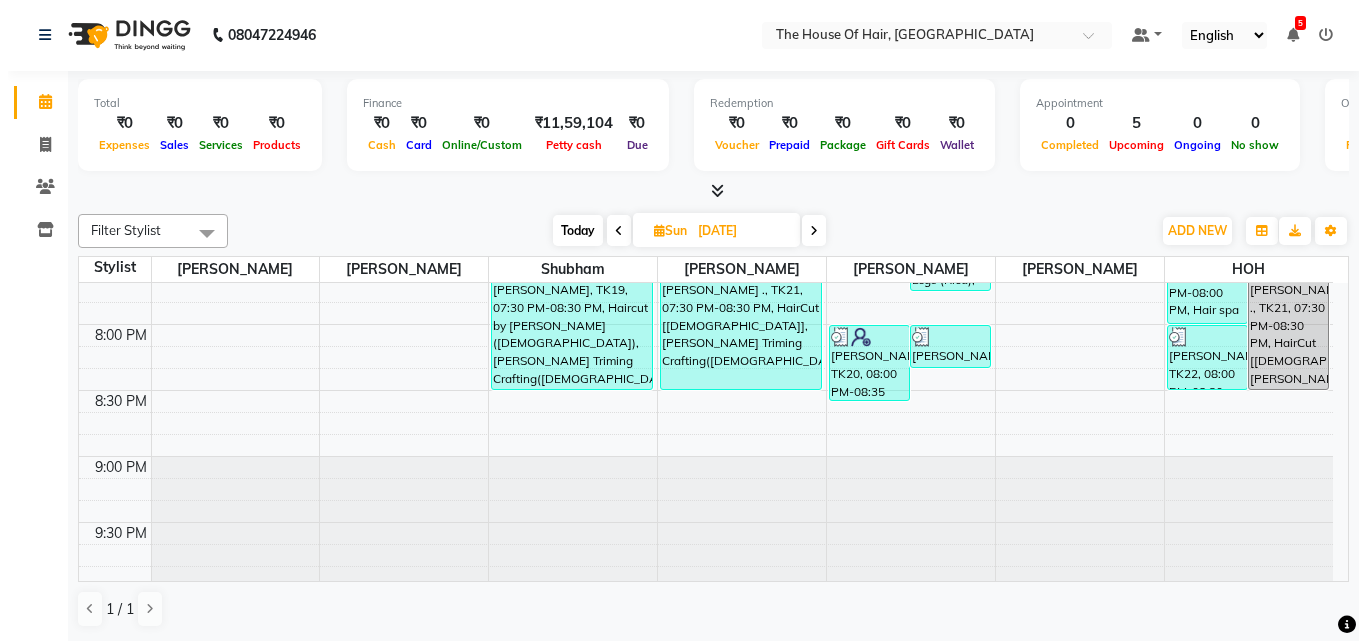 scroll, scrollTop: 1548, scrollLeft: 0, axis: vertical 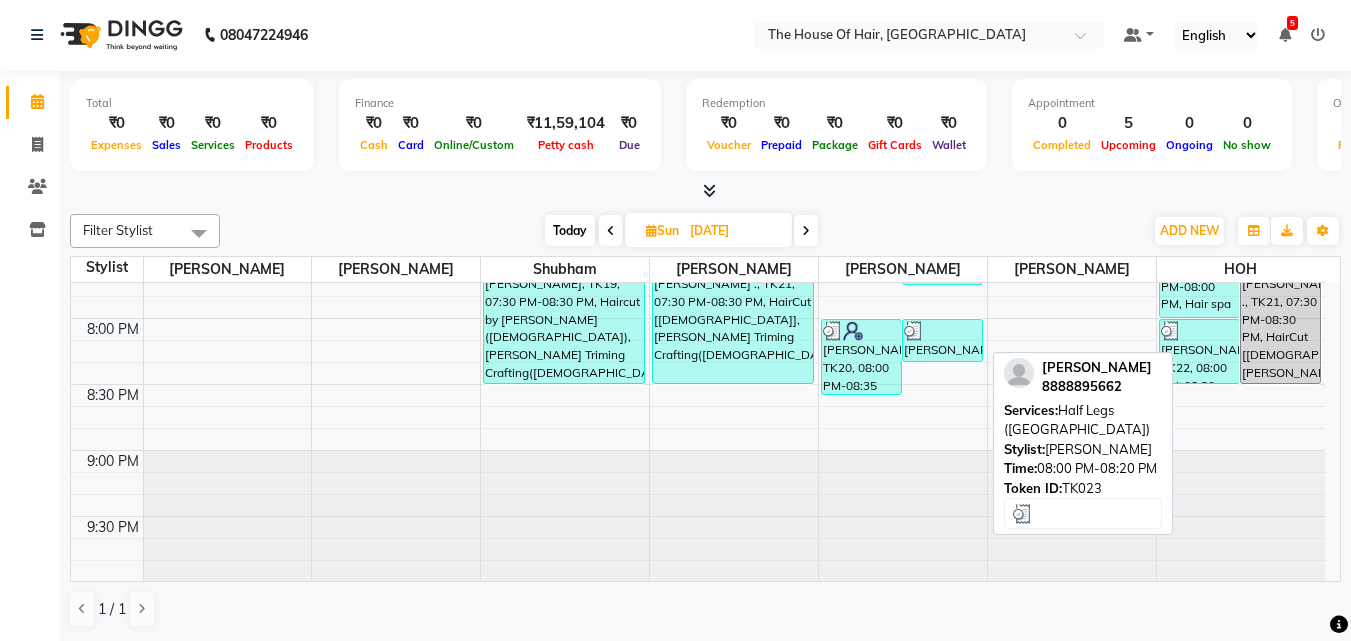 click at bounding box center [942, 331] 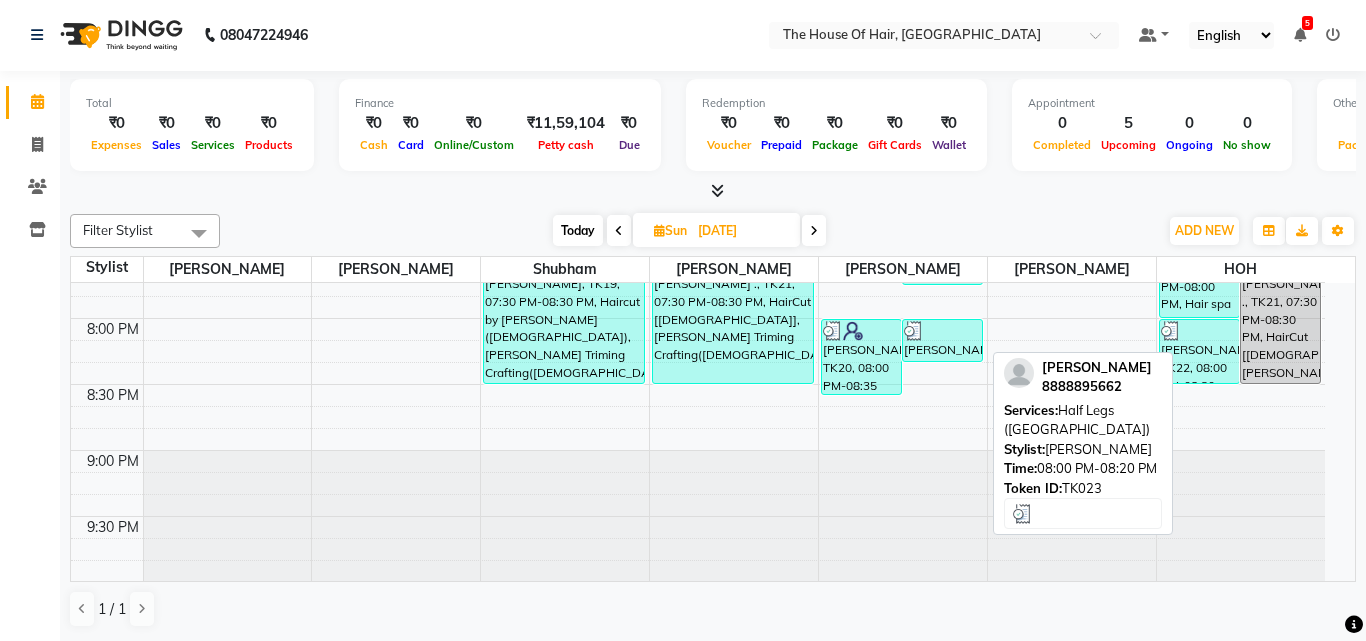 select on "3" 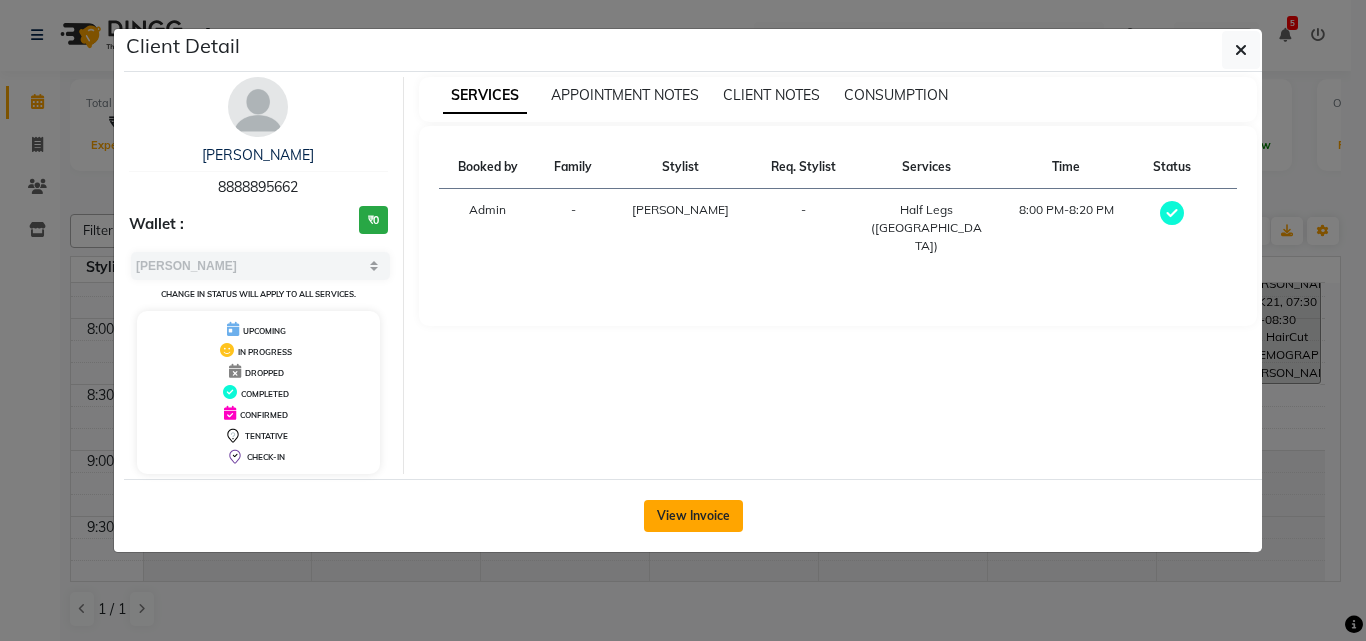 click on "View Invoice" 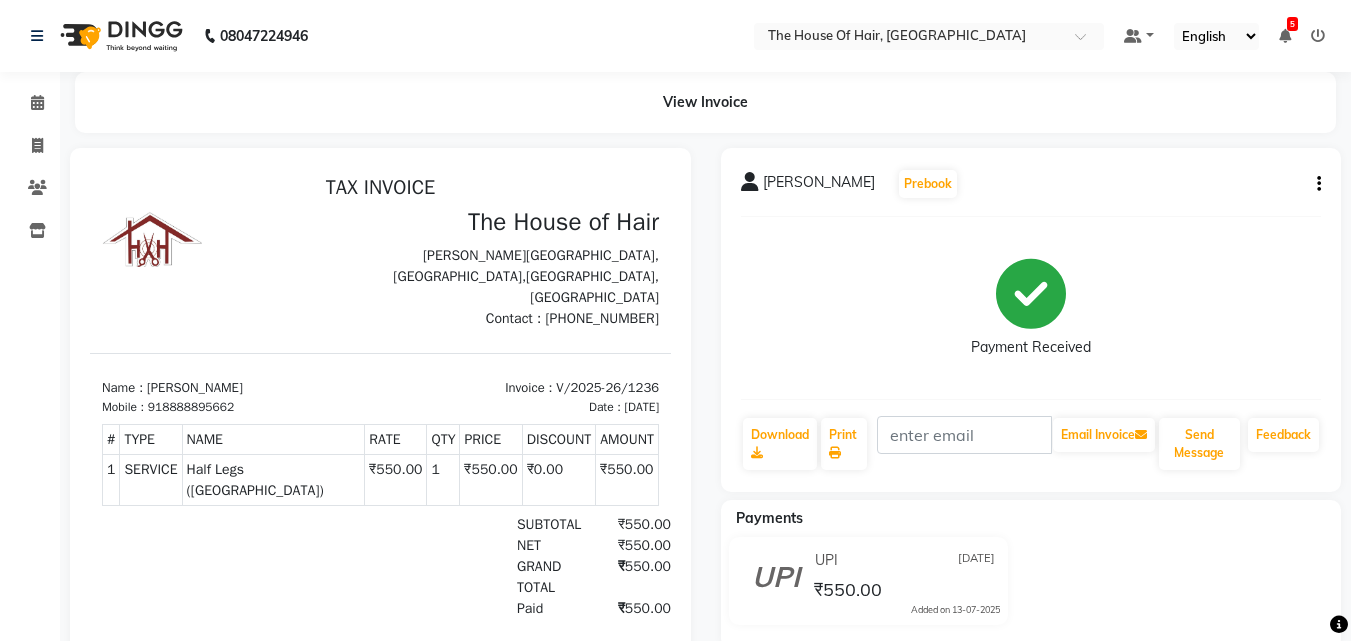 scroll, scrollTop: 0, scrollLeft: 0, axis: both 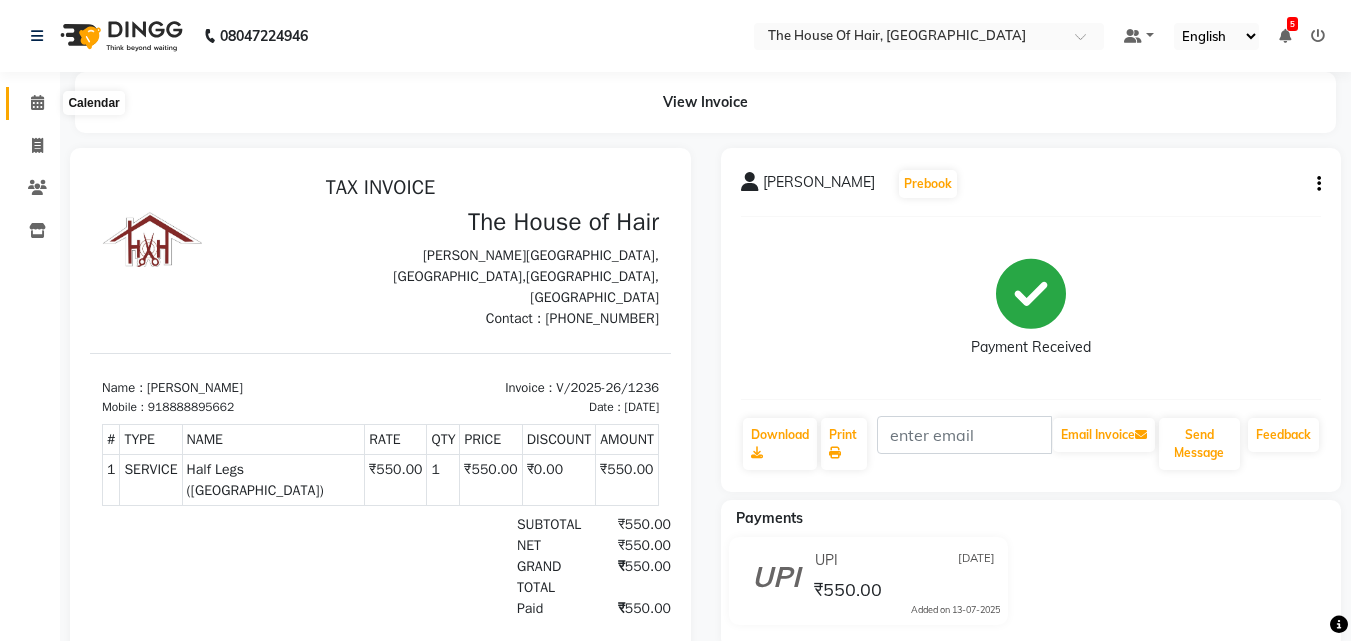 click 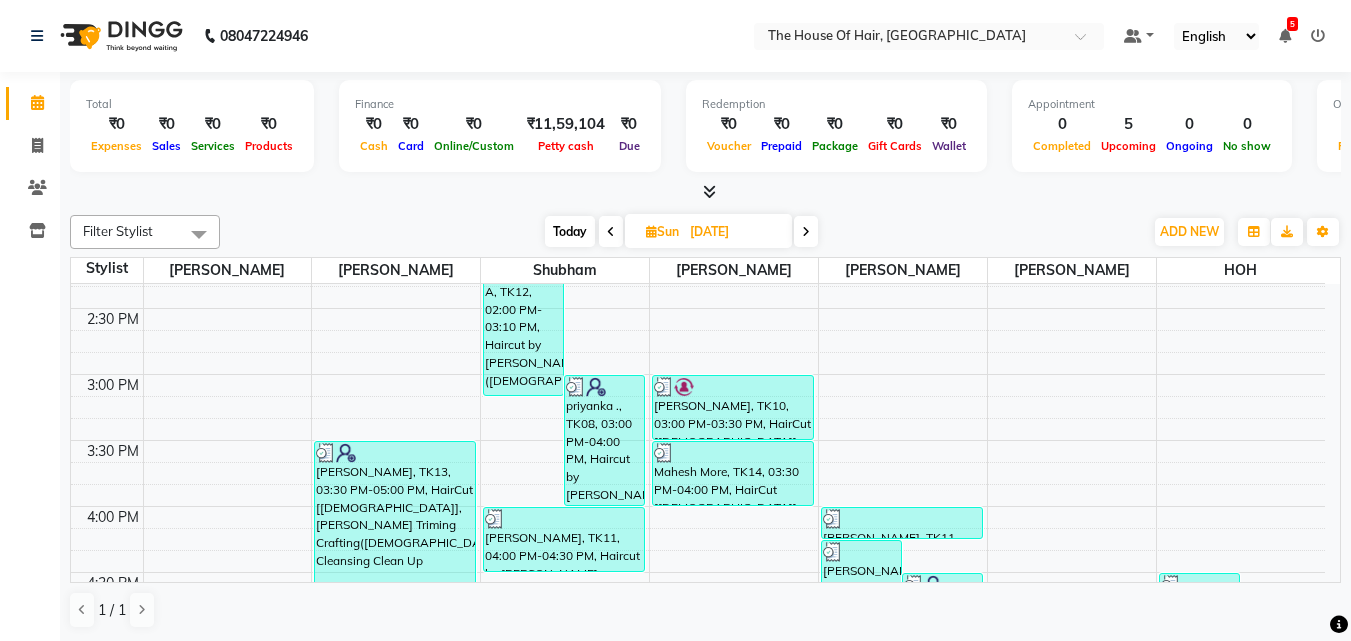 scroll, scrollTop: 841, scrollLeft: 0, axis: vertical 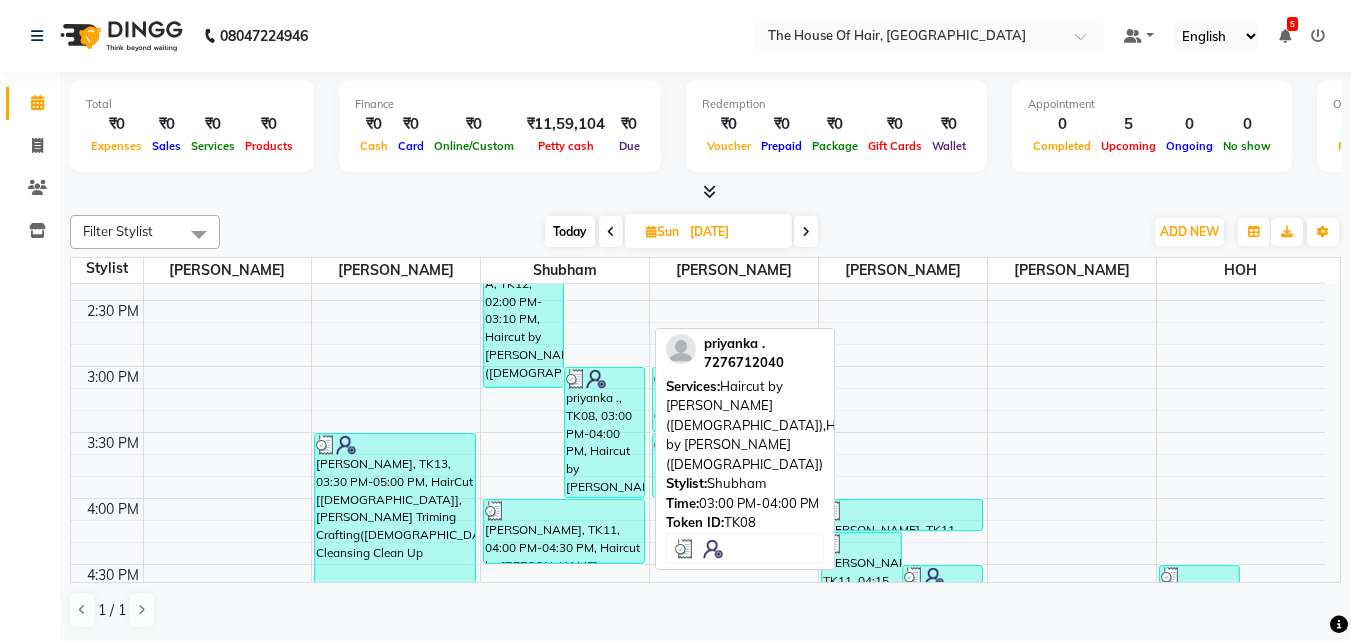 click on "priyanka ., TK08, 03:00 PM-04:00 PM, Haircut by [PERSON_NAME] ([DEMOGRAPHIC_DATA]),Haircut by [PERSON_NAME] ([DEMOGRAPHIC_DATA])" at bounding box center (604, 432) 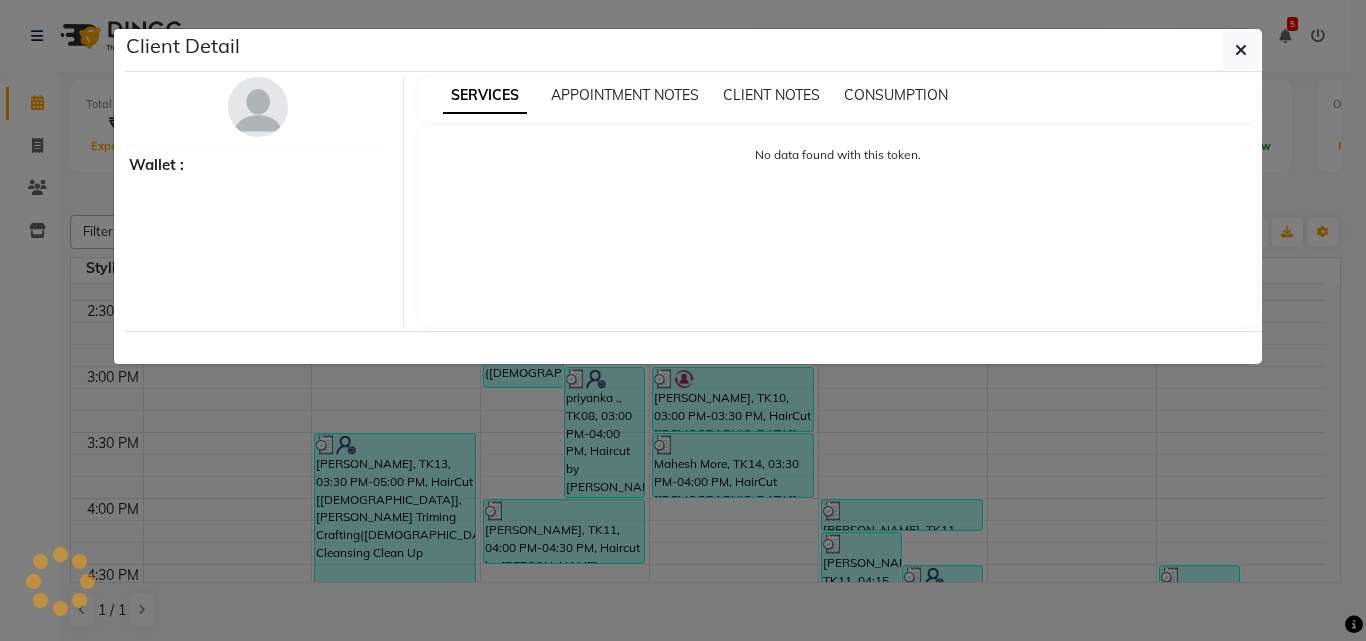 select on "3" 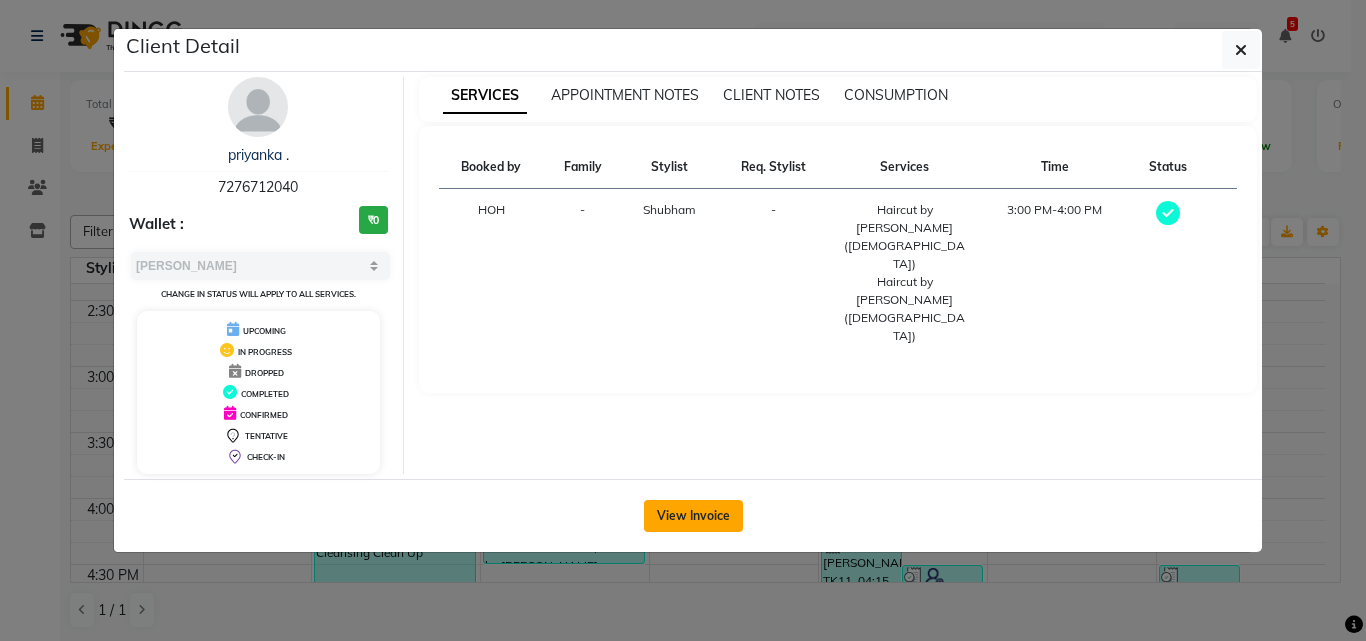 click on "View Invoice" 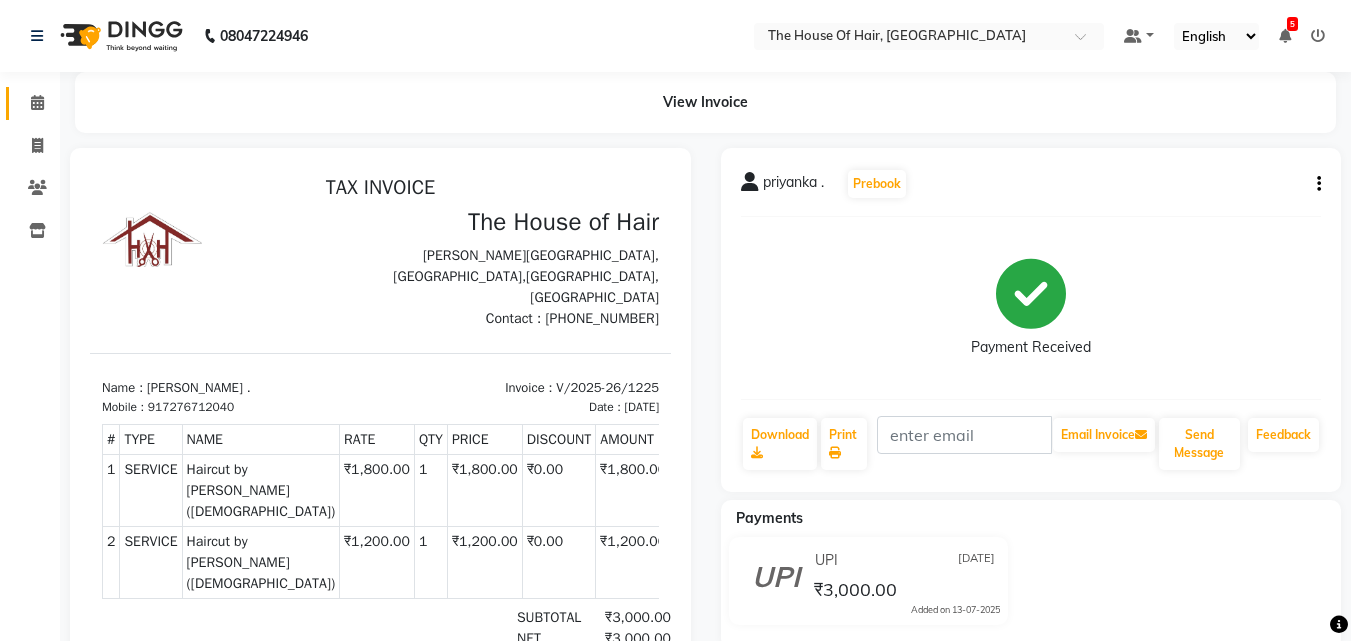 scroll, scrollTop: 11, scrollLeft: 0, axis: vertical 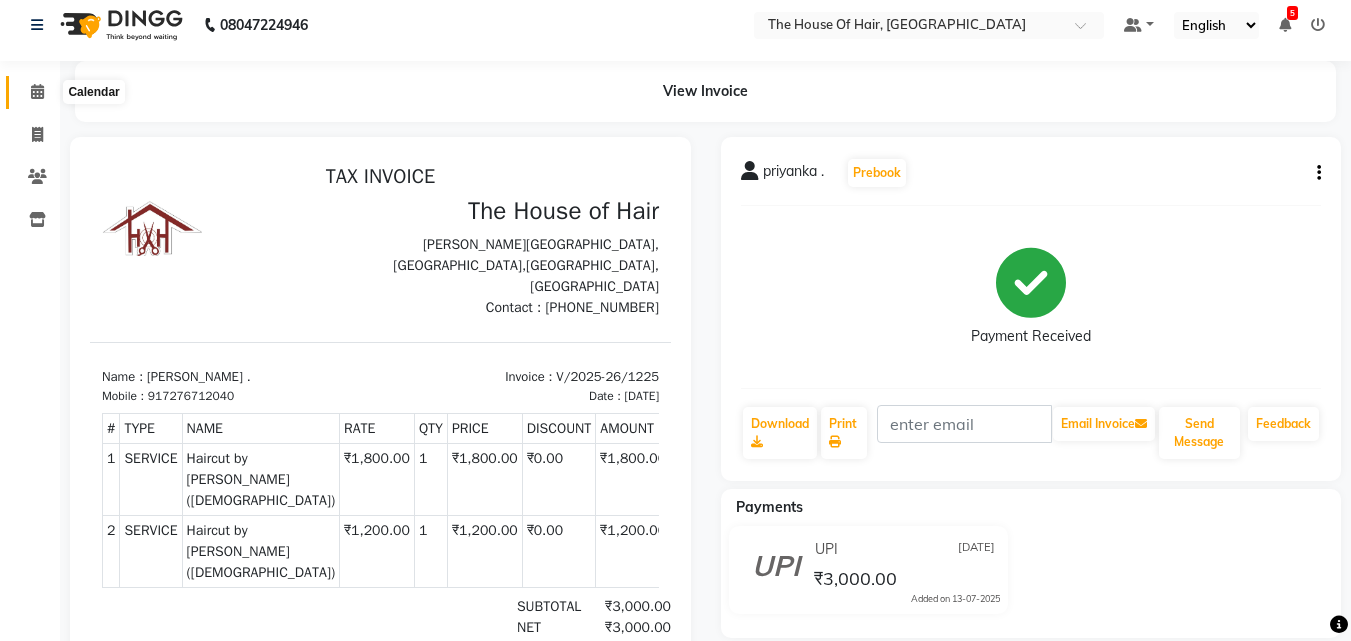 click 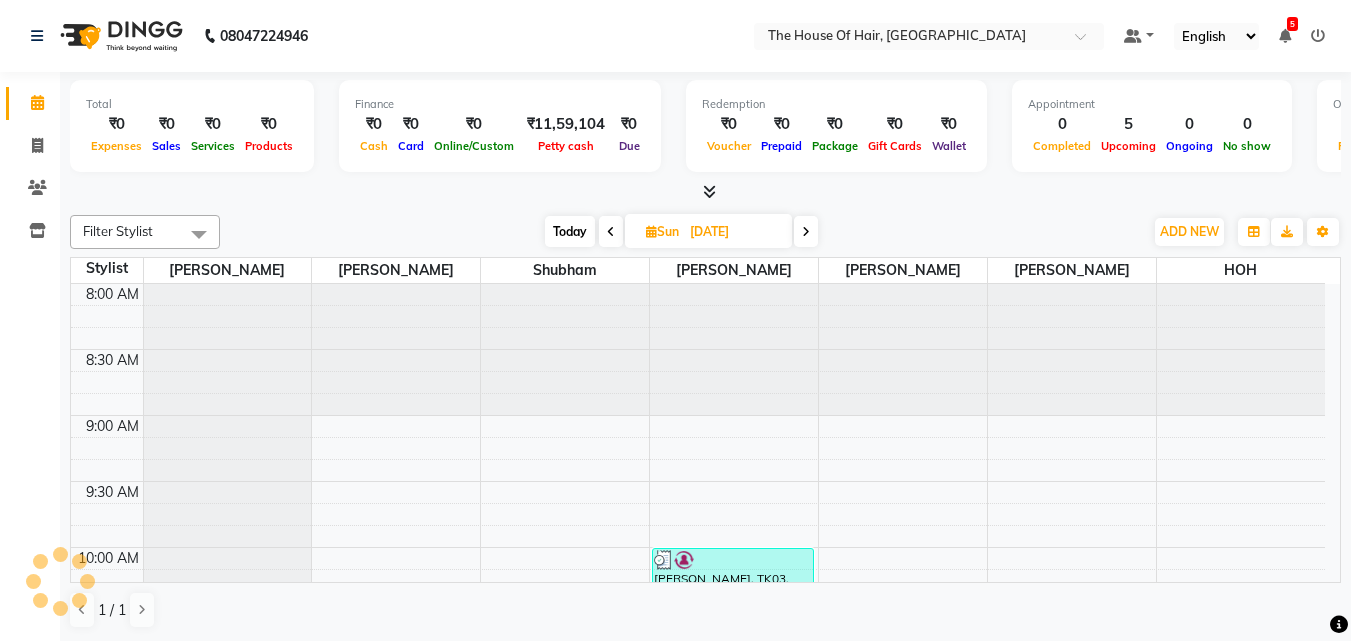 scroll, scrollTop: 397, scrollLeft: 0, axis: vertical 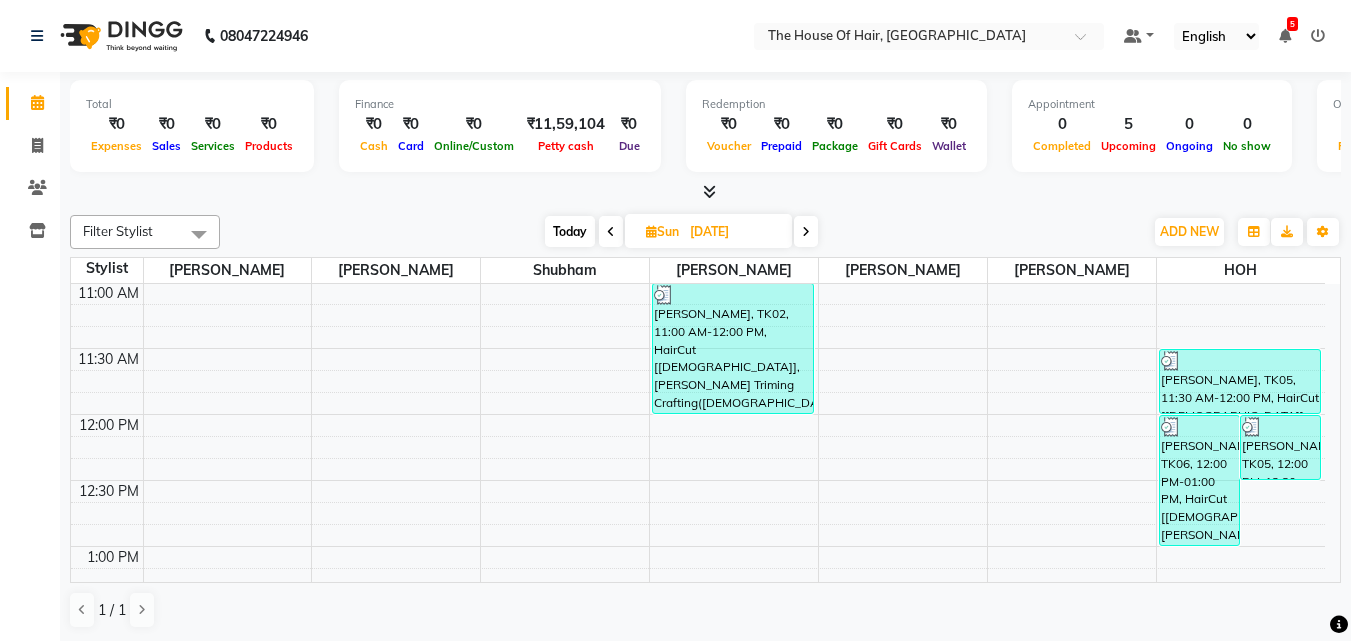 click at bounding box center [806, 232] 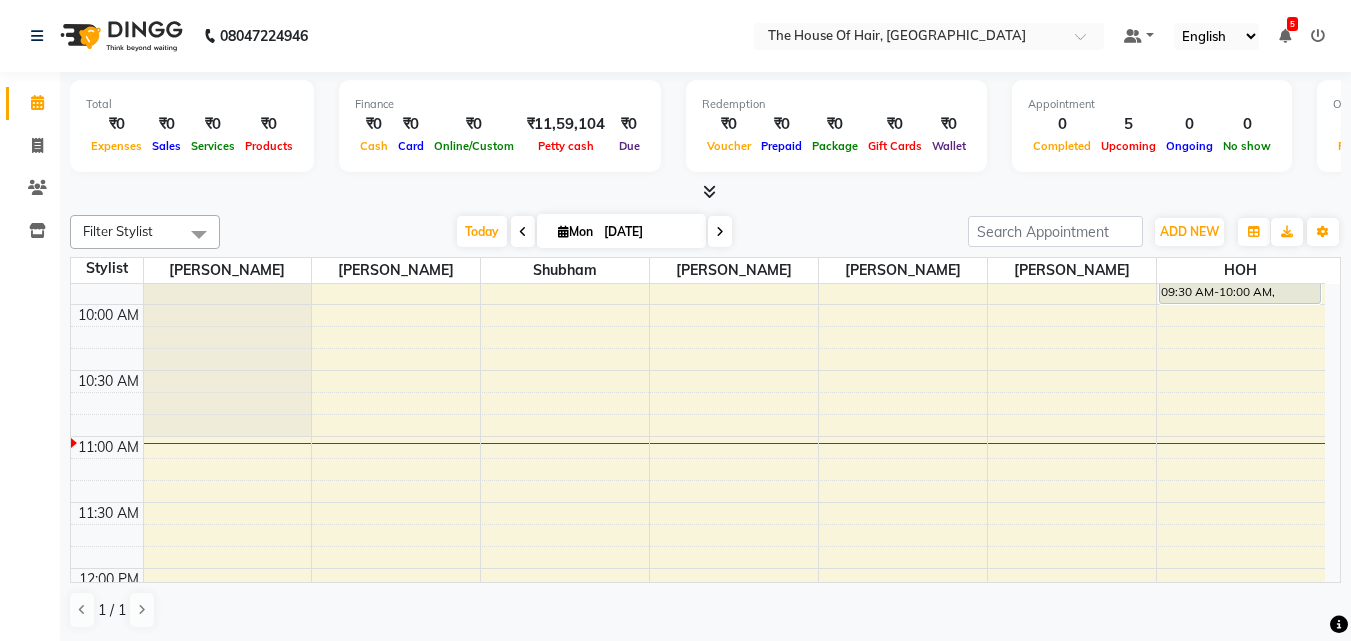scroll, scrollTop: 241, scrollLeft: 0, axis: vertical 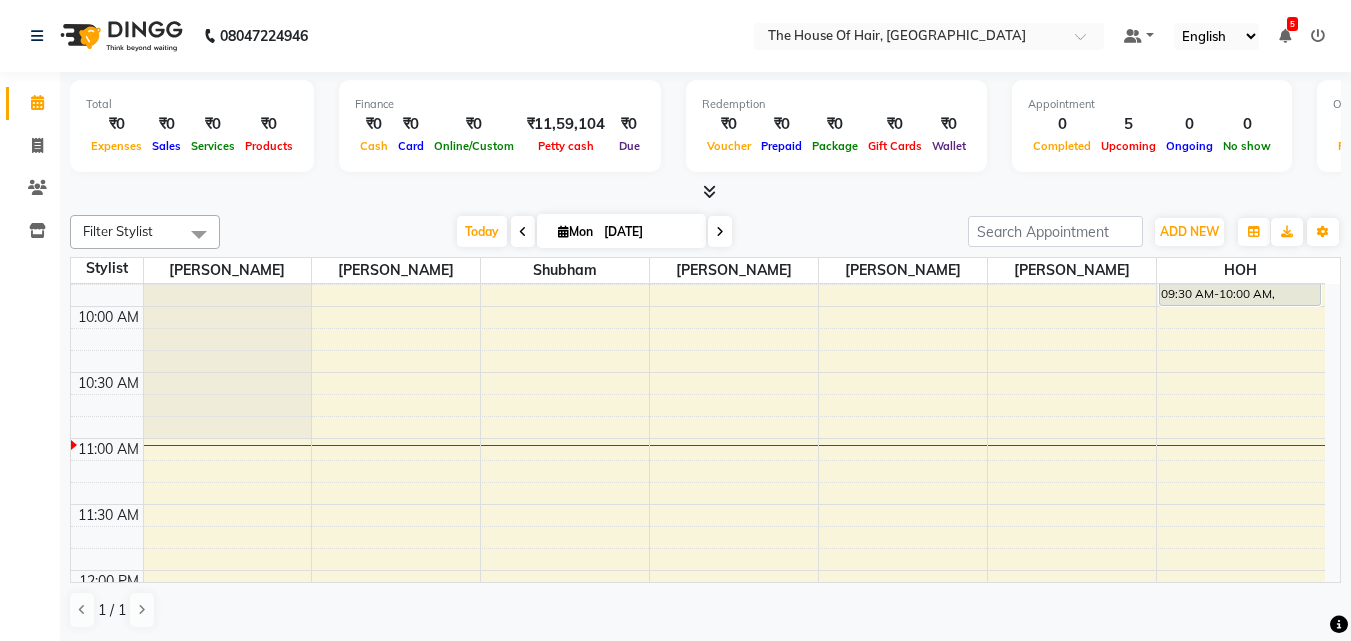 click on "8:00 AM 8:30 AM 9:00 AM 9:30 AM 10:00 AM 10:30 AM 11:00 AM 11:30 AM 12:00 PM 12:30 PM 1:00 PM 1:30 PM 2:00 PM 2:30 PM 3:00 PM 3:30 PM 4:00 PM 4:30 PM 5:00 PM 5:30 PM 6:00 PM 6:30 PM 7:00 PM 7:30 PM 8:00 PM 8:30 PM 9:00 PM 9:30 PM    [PERSON_NAME], TK01, 02:00 PM-03:00 PM, Touch up ([DEMOGRAPHIC_DATA])     [PERSON_NAME], TK02, 04:00 PM-04:30 PM, [PERSON_NAME] Clean up             [PERSON_NAME] ., TK03, 09:30 AM-10:00 AM, HairCut  [[DEMOGRAPHIC_DATA]]    [PERSON_NAME], TK05, 04:00 PM-05:00 PM, Touch up ([DEMOGRAPHIC_DATA])     akash ., TK04, 07:30 PM-08:30 PM, HairCut  [[DEMOGRAPHIC_DATA]],[PERSON_NAME] Triming Crafting([DEMOGRAPHIC_DATA])" at bounding box center [698, 966] 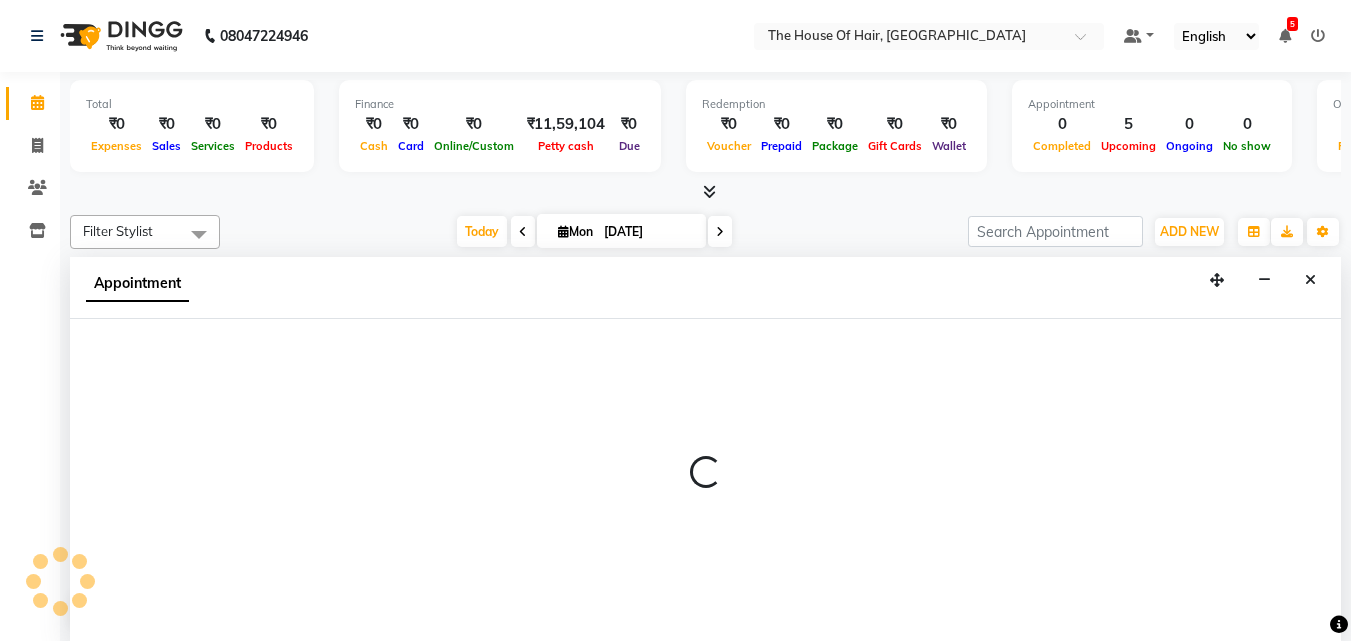scroll, scrollTop: 1, scrollLeft: 0, axis: vertical 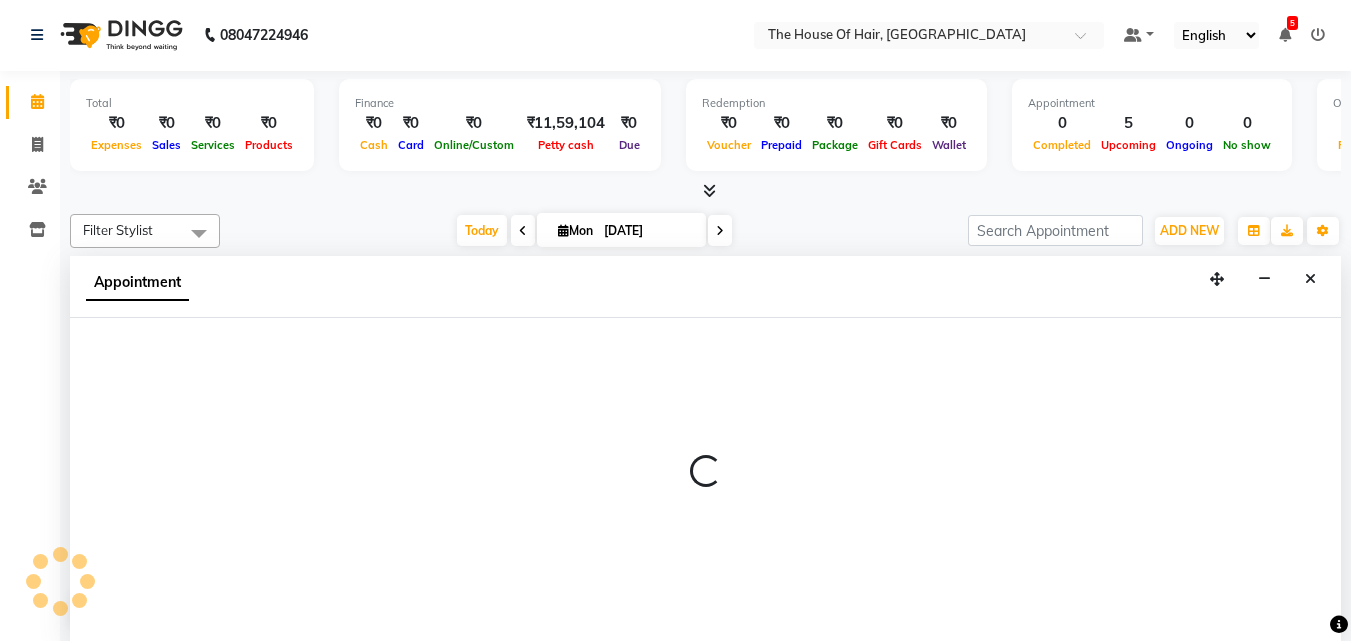 select on "57808" 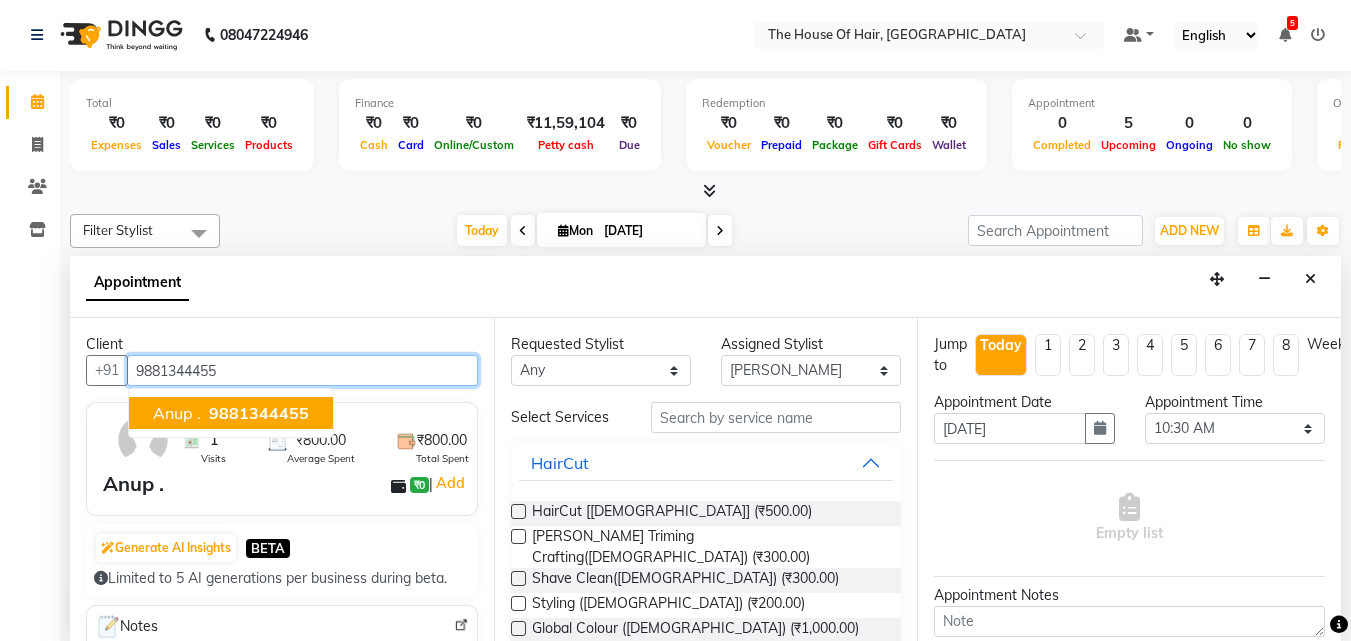 click on "9881344455" at bounding box center [259, 413] 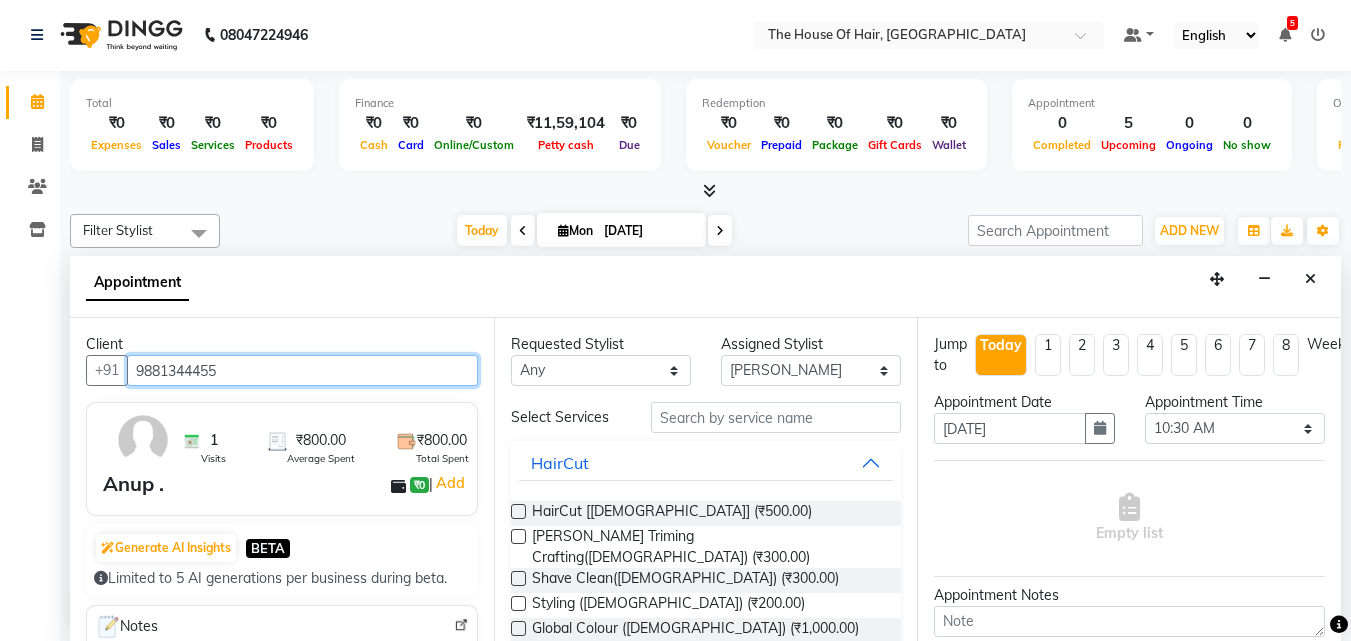 type on "9881344455" 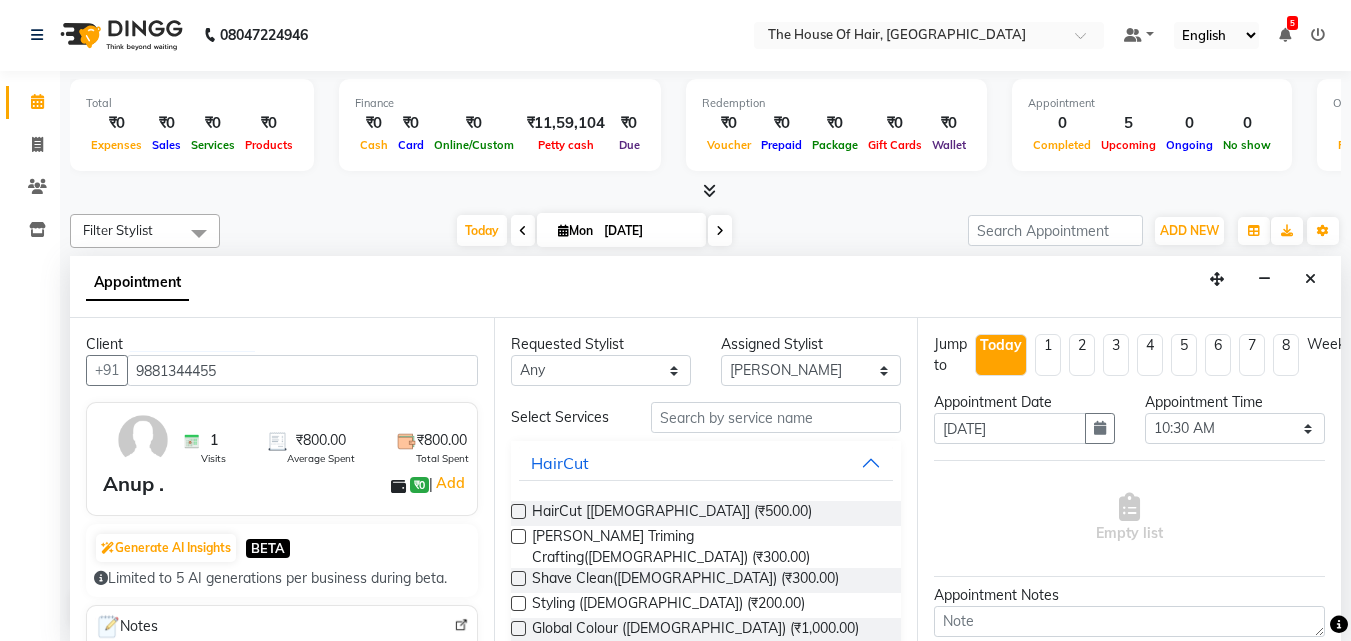 click on "HairCut  [[DEMOGRAPHIC_DATA]] (₹500.00) [PERSON_NAME] Triming Crafting([DEMOGRAPHIC_DATA]) (₹300.00) Shave Clean([DEMOGRAPHIC_DATA]) (₹300.00) Styling ([DEMOGRAPHIC_DATA]) (₹200.00) Global Colour ([DEMOGRAPHIC_DATA]) (₹1,000.00) HairCut ([DEMOGRAPHIC_DATA]) (₹900.00) Hairwash +Blowdry ([DEMOGRAPHIC_DATA]) (₹700.00) Hairwash+Paddle Dry ([DEMOGRAPHIC_DATA]) (₹400.00) Only Blow Dry ([DEMOGRAPHIC_DATA]) (₹500.00) Ironing ([DEMOGRAPHIC_DATA]) (₹700.00) Head Massage ([DEMOGRAPHIC_DATA]) (₹400.00) Keratine ([DEMOGRAPHIC_DATA]) (₹1,500.00) Hair spa ([DEMOGRAPHIC_DATA]) (₹1,400.00) Haircut by [PERSON_NAME] ([DEMOGRAPHIC_DATA]) (₹1,200.00) Hair spa ([DEMOGRAPHIC_DATA]) (₹1,000.00) Kids Haircut([DEMOGRAPHIC_DATA]) (₹400.00) Head massage([DEMOGRAPHIC_DATA]) (₹600.00) Hairwash([DEMOGRAPHIC_DATA]) (₹200.00) Haircut by [PERSON_NAME] ([DEMOGRAPHIC_DATA]) (₹1,800.00) Fringe([DEMOGRAPHIC_DATA]) (₹300.00) Crimping([DEMOGRAPHIC_DATA]) (₹1,200.00) Iron Tong ([DEMOGRAPHIC_DATA]) (₹700.00) Tong([DEMOGRAPHIC_DATA]) (₹700.00) Head Massage with wash ([DEMOGRAPHIC_DATA]) (₹900.00) Smart Bond ([DEMOGRAPHIC_DATA]) (₹1,000.00) Highlights & Babylights([DEMOGRAPHIC_DATA]) (₹6,000.00) Kids Haircut ([DEMOGRAPHIC_DATA]) (₹600.00) Head Massage with wash ([DEMOGRAPHIC_DATA]) (₹500.00) Sidelock +Moutache([DEMOGRAPHIC_DATA]) (₹300.00) Hightlights([DEMOGRAPHIC_DATA]) (₹1,700.00)" at bounding box center (706, 1061) 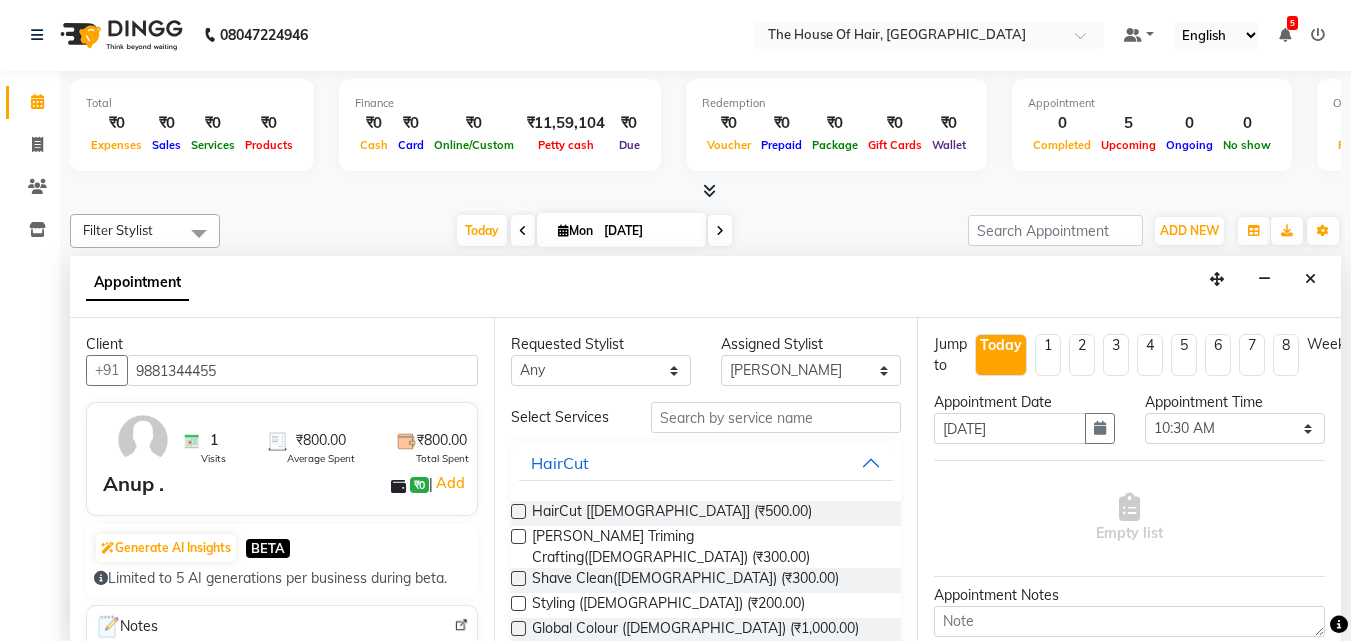 click at bounding box center (518, 511) 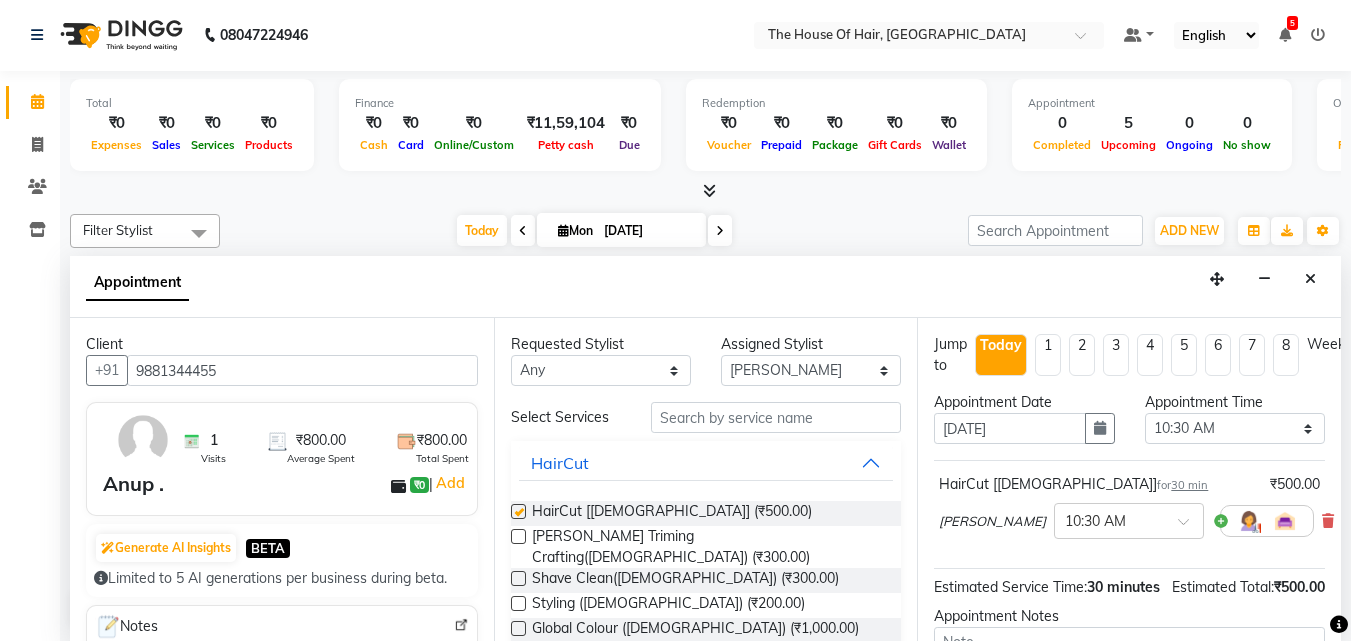 checkbox on "false" 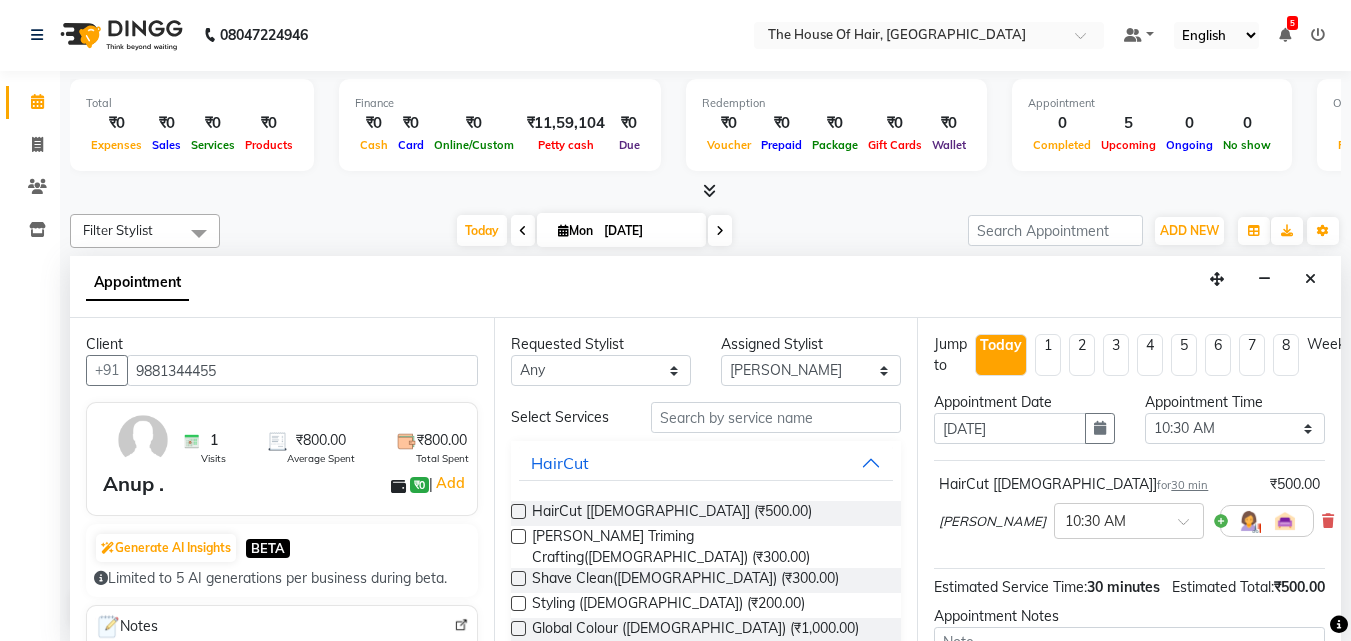 click at bounding box center (518, 536) 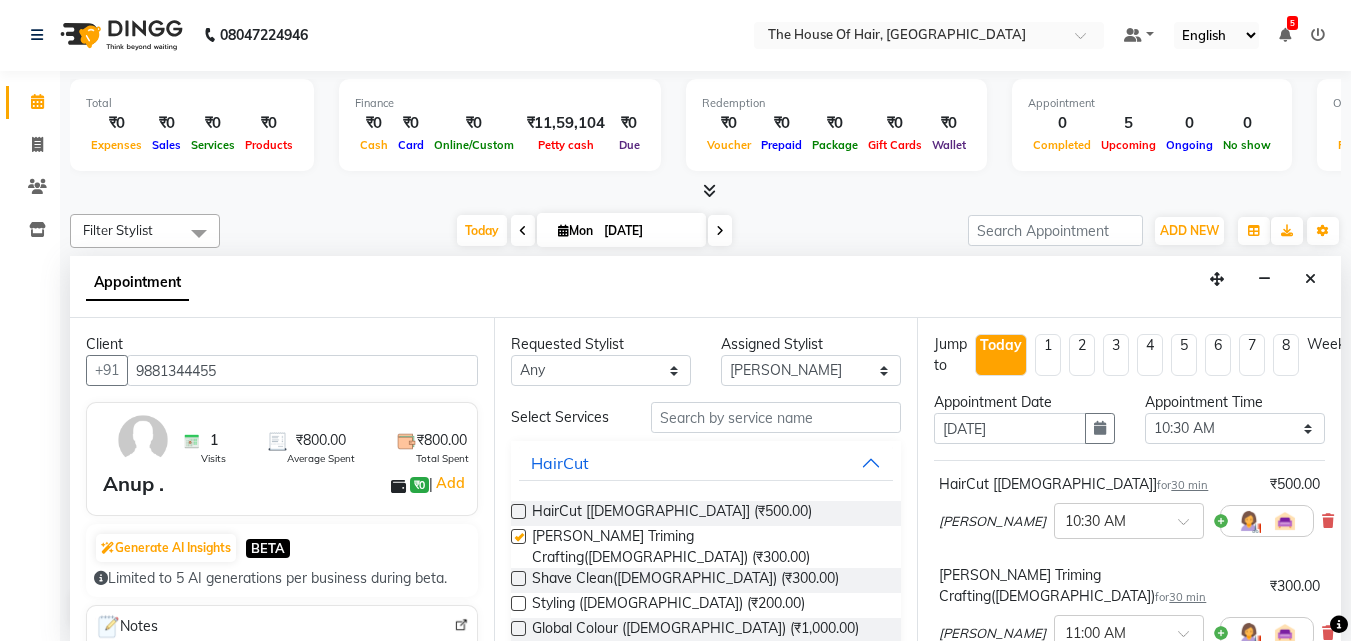 checkbox on "false" 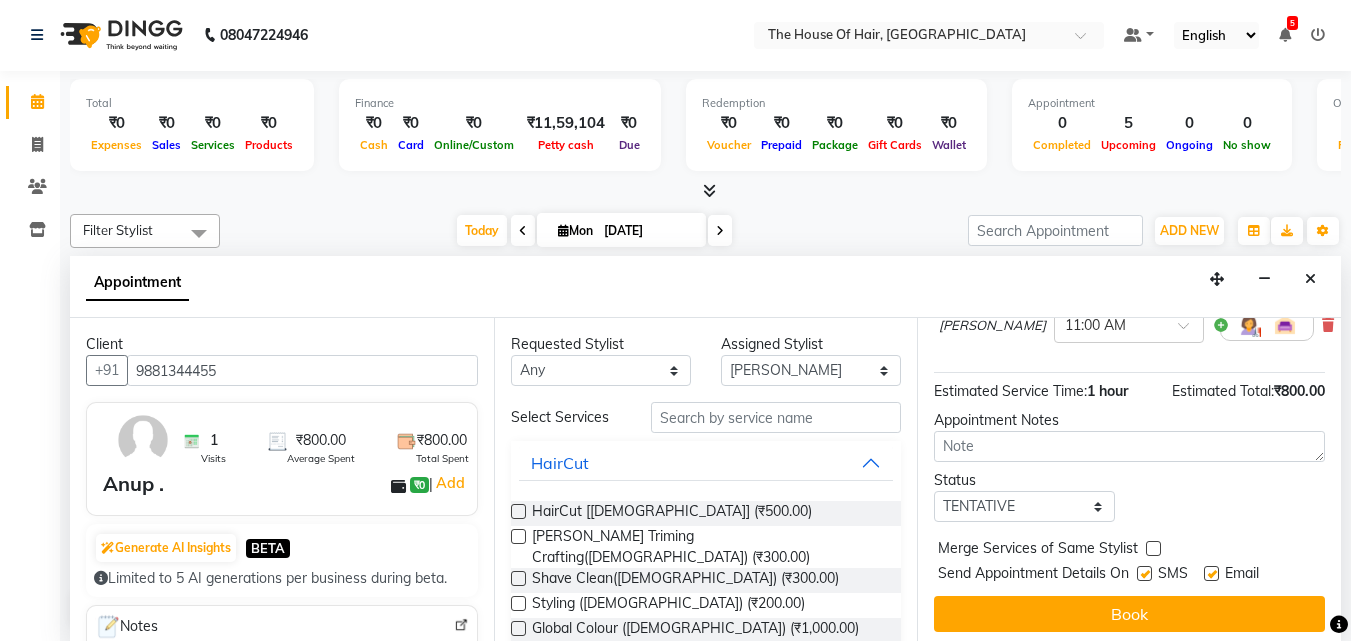 scroll, scrollTop: 309, scrollLeft: 0, axis: vertical 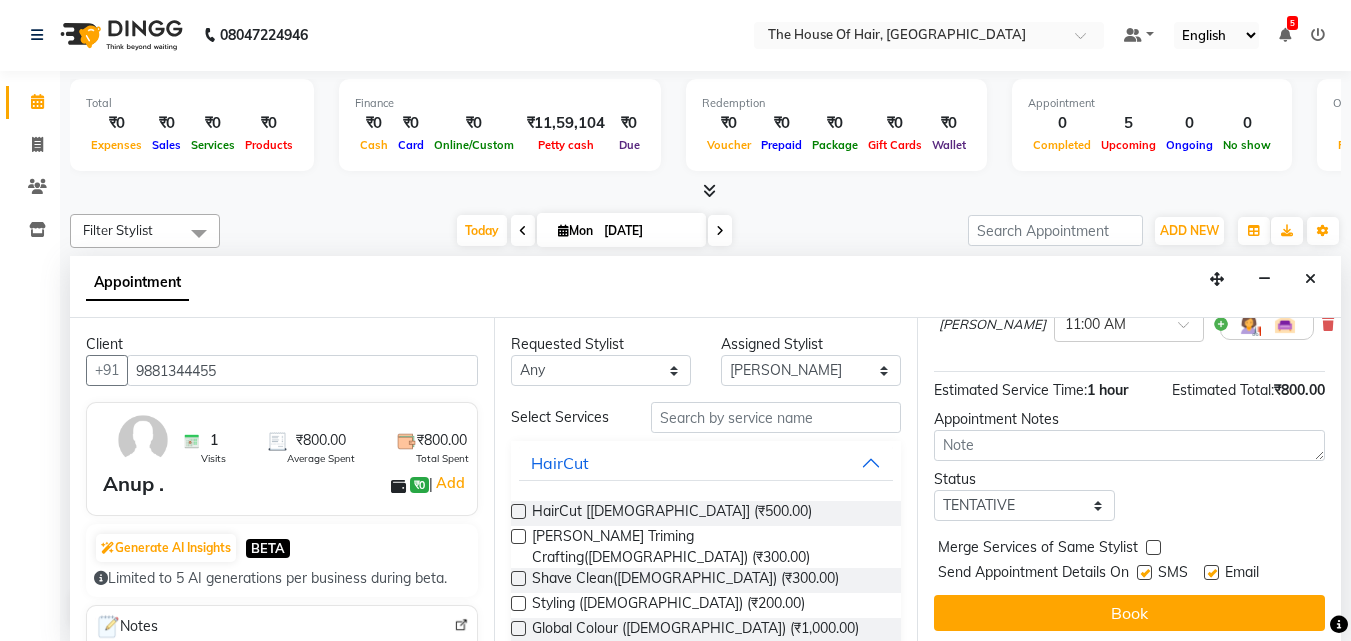 click at bounding box center (1153, 547) 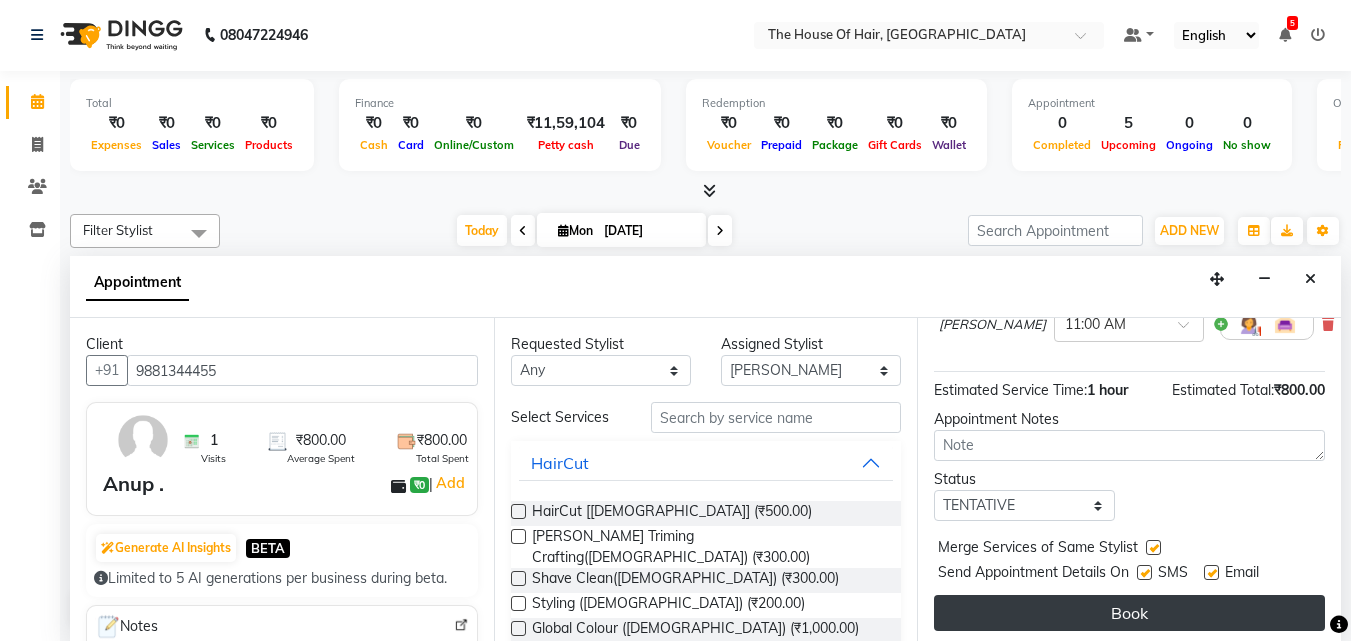 click on "Book" at bounding box center [1129, 613] 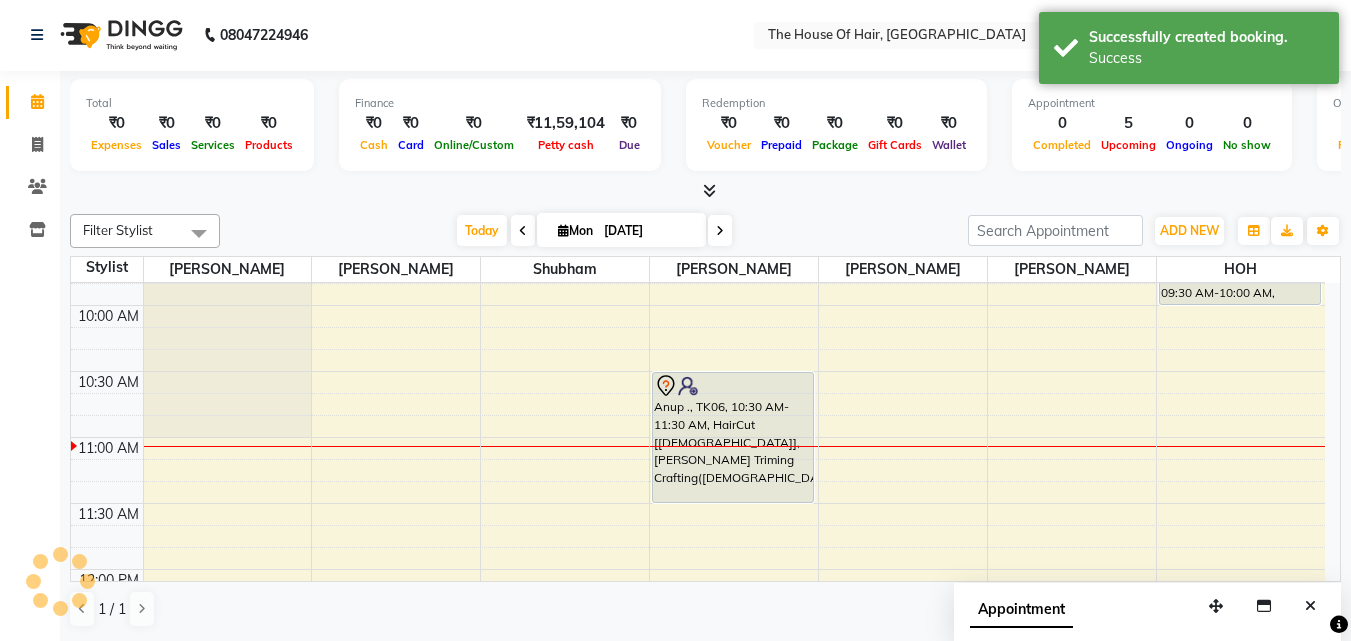scroll, scrollTop: 0, scrollLeft: 0, axis: both 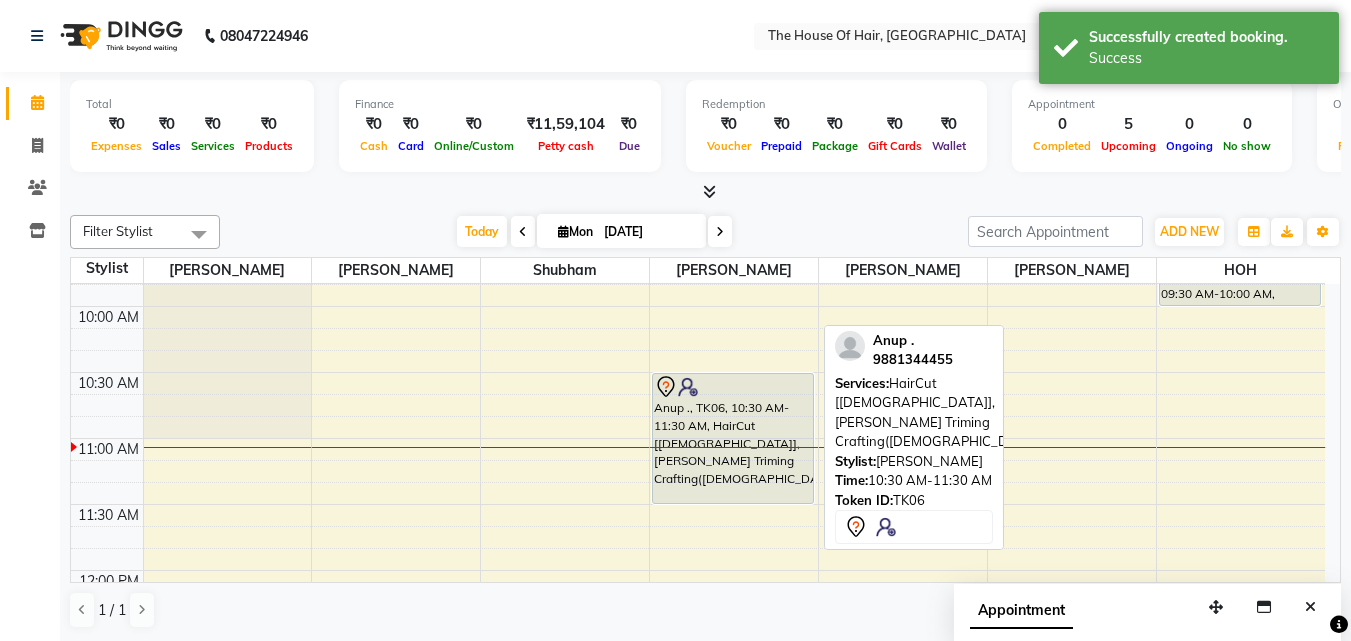 click at bounding box center (733, 387) 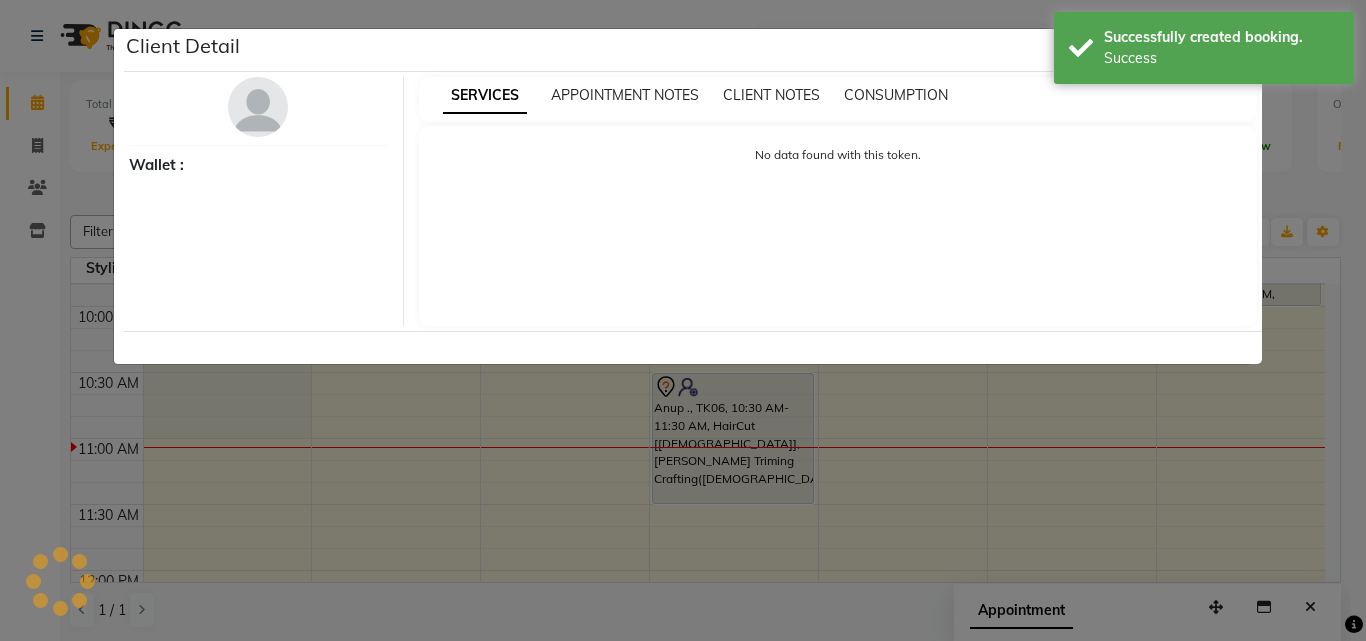 select on "7" 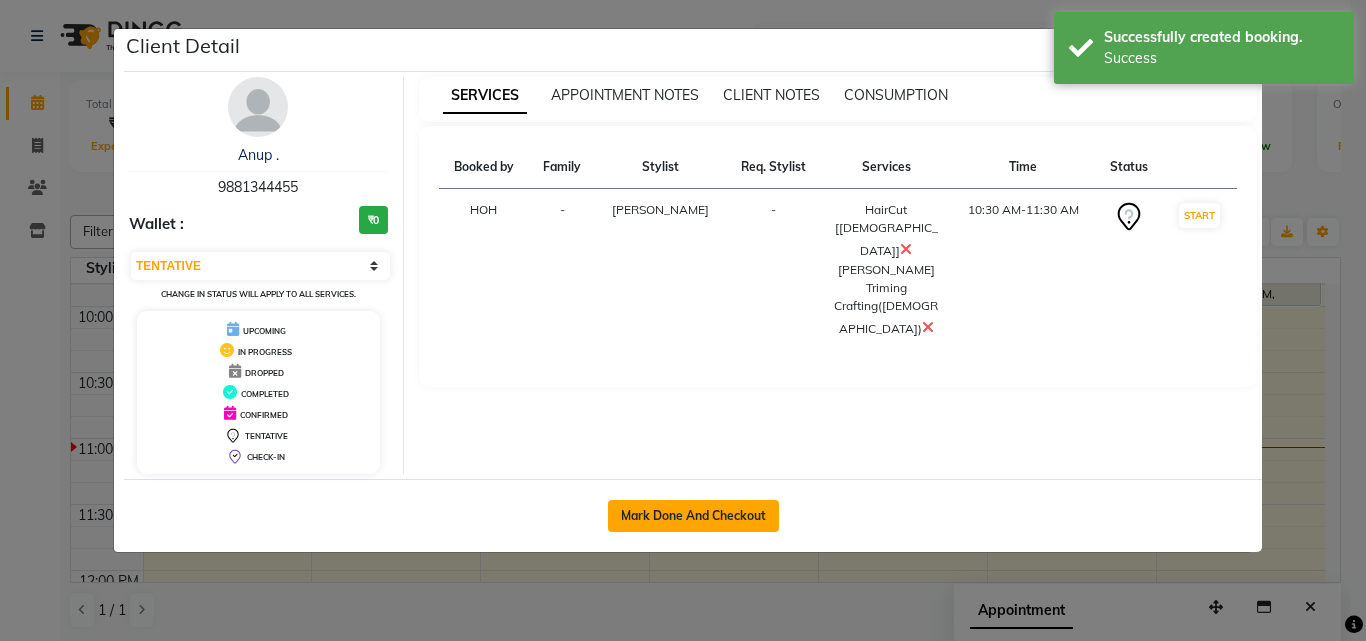 click on "Mark Done And Checkout" 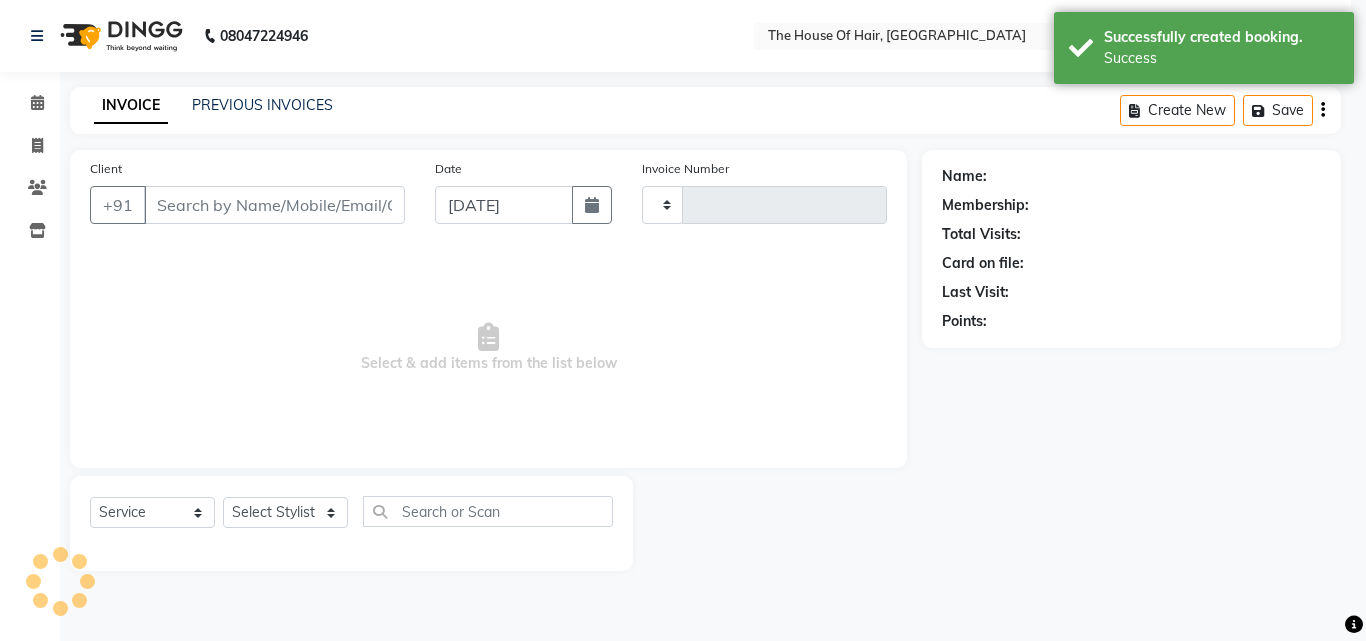 type on "1237" 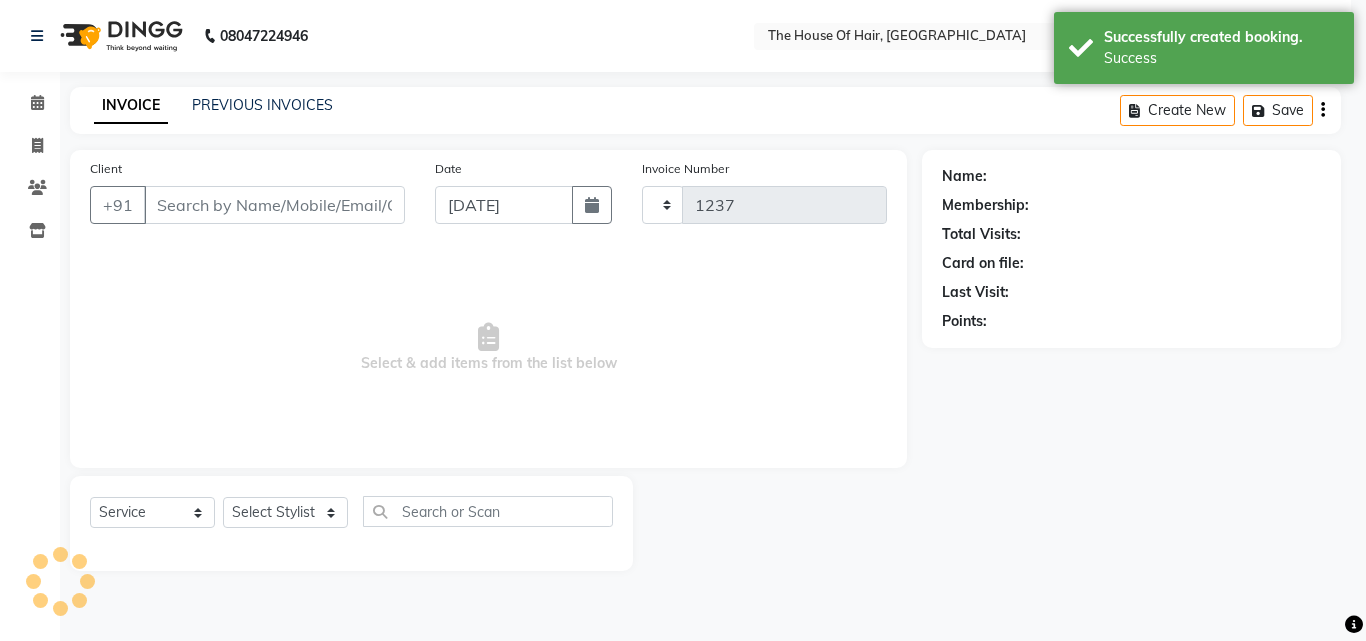 select on "5992" 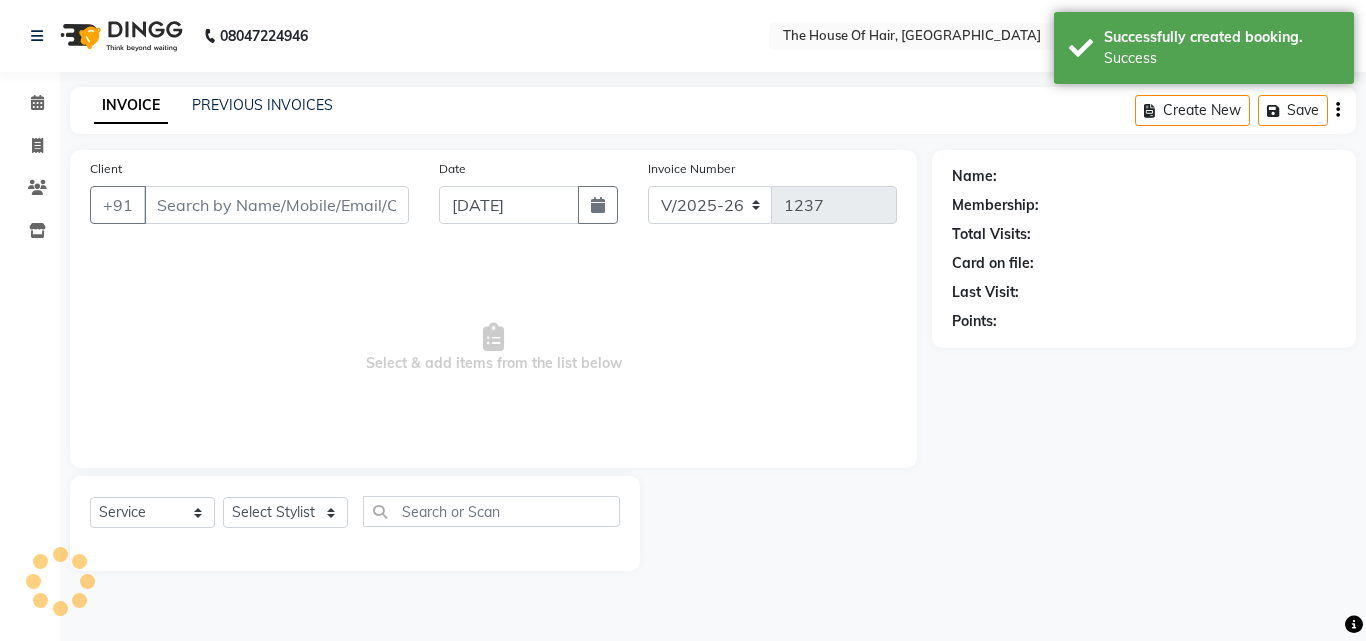 type on "9881344455" 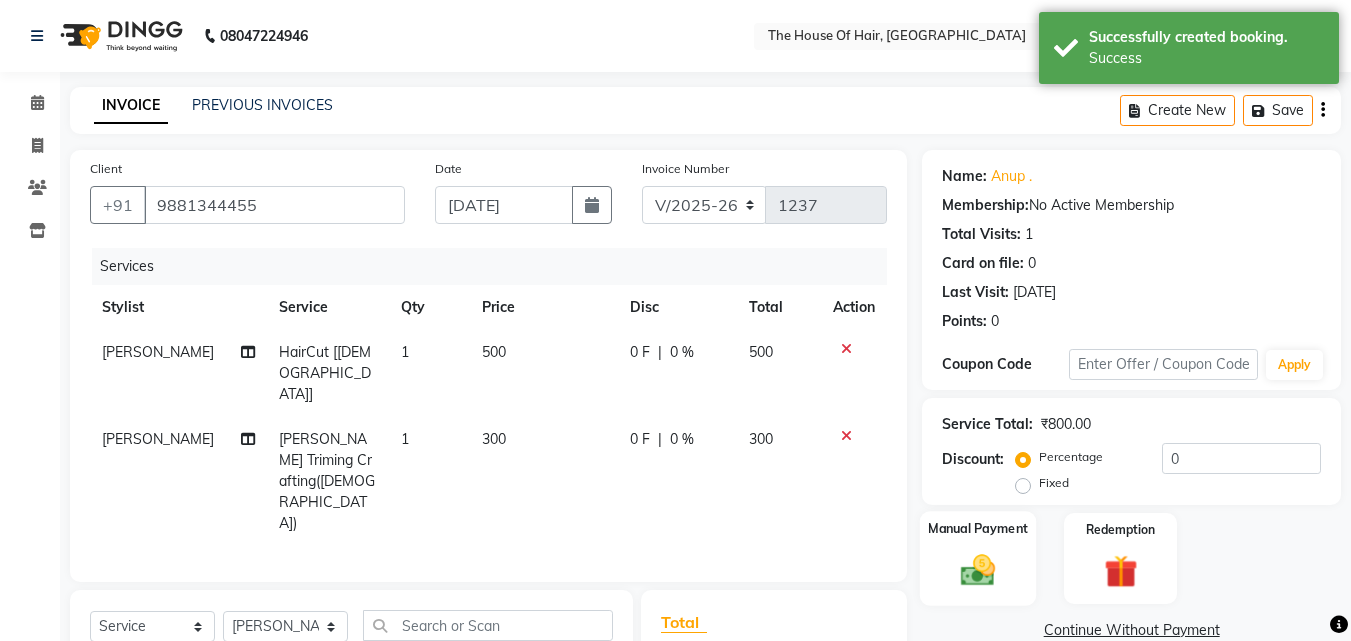 click 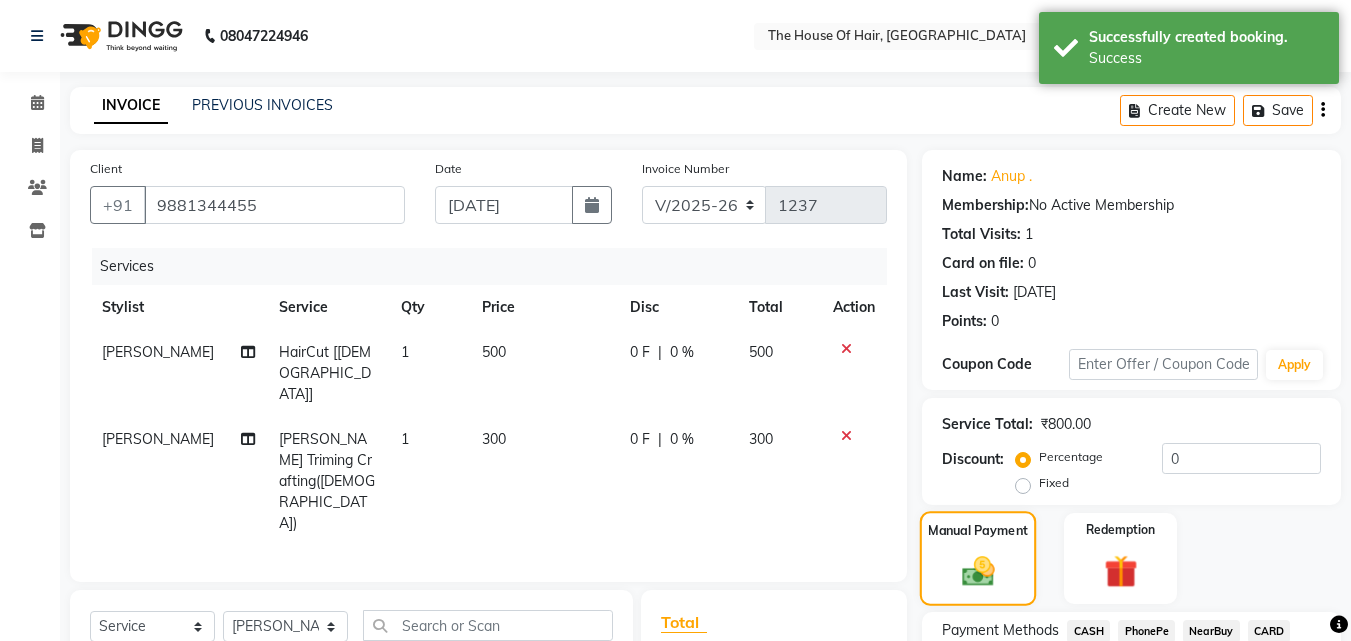 scroll, scrollTop: 184, scrollLeft: 0, axis: vertical 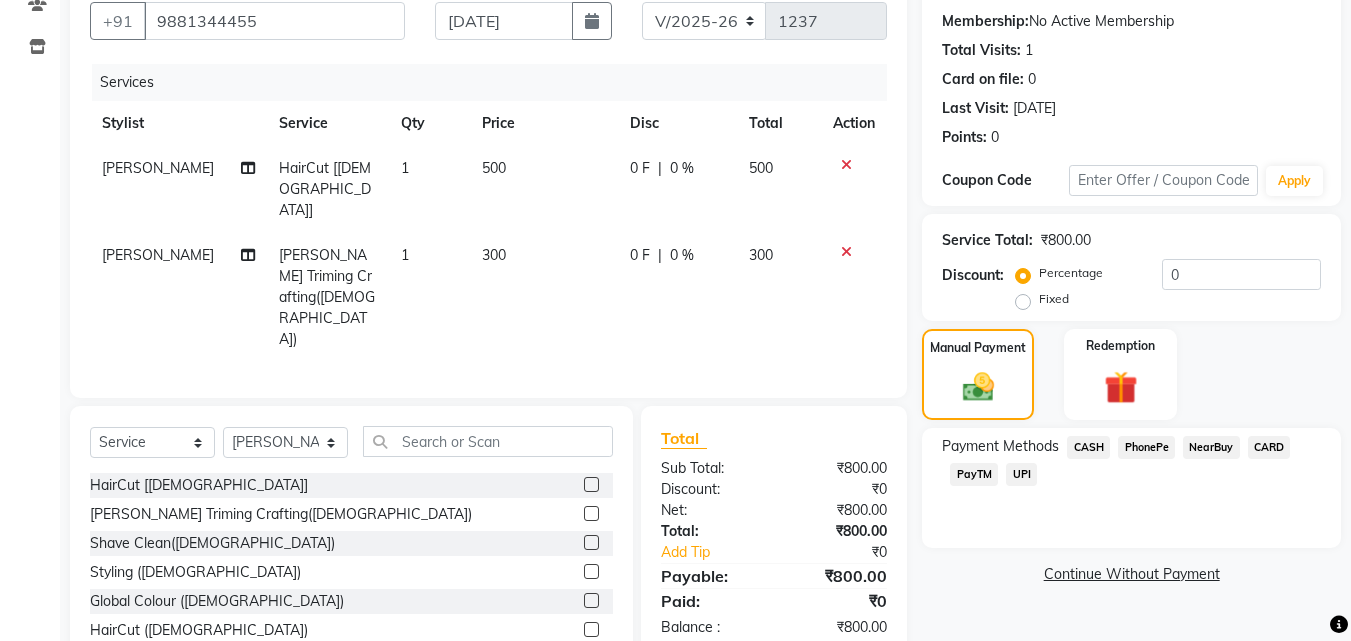 click on "UPI" 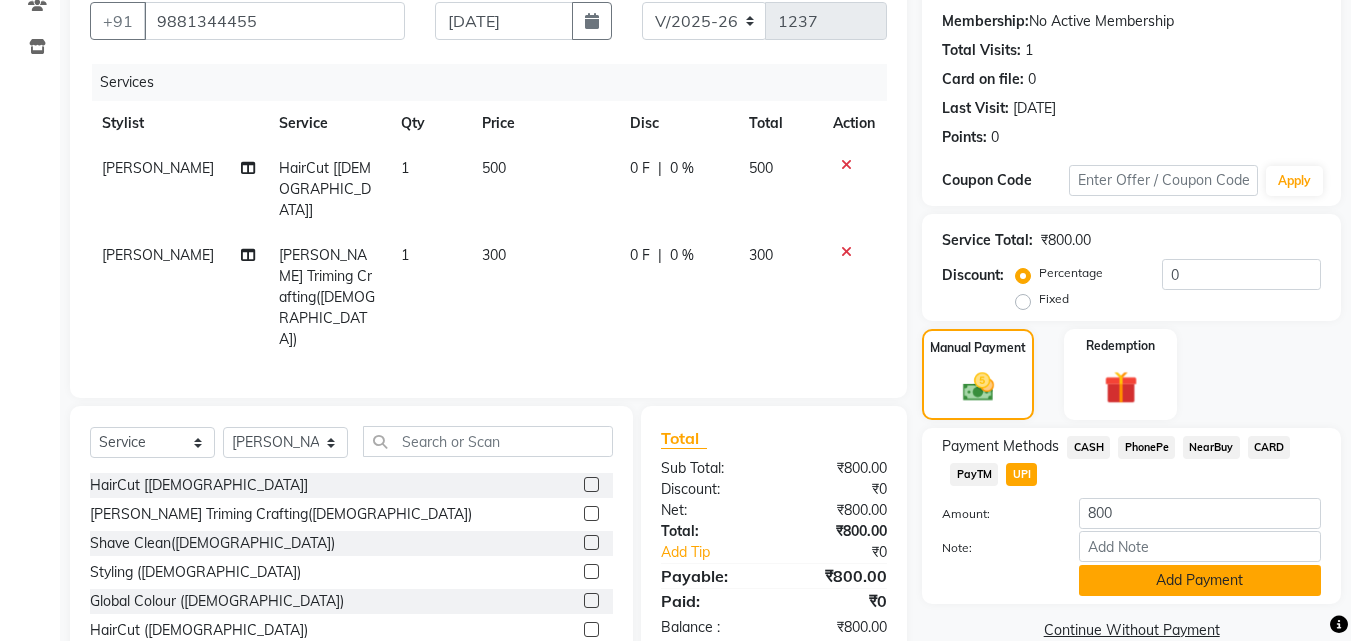 click on "Add Payment" 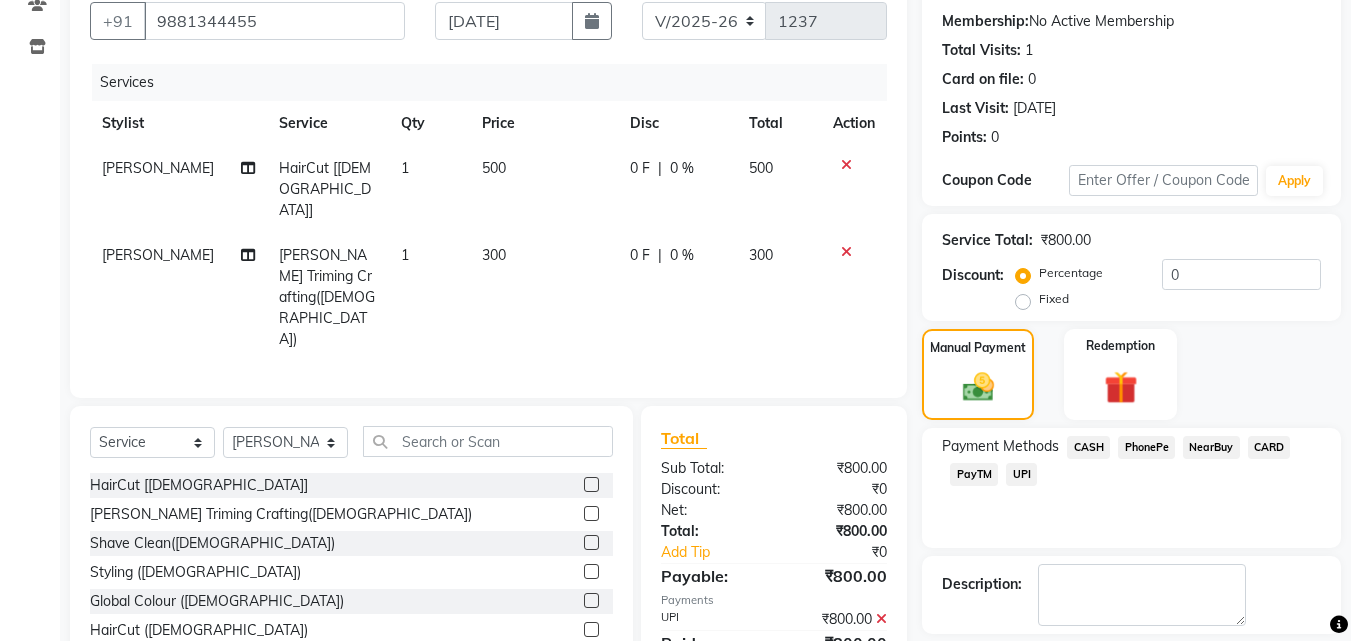 scroll, scrollTop: 275, scrollLeft: 0, axis: vertical 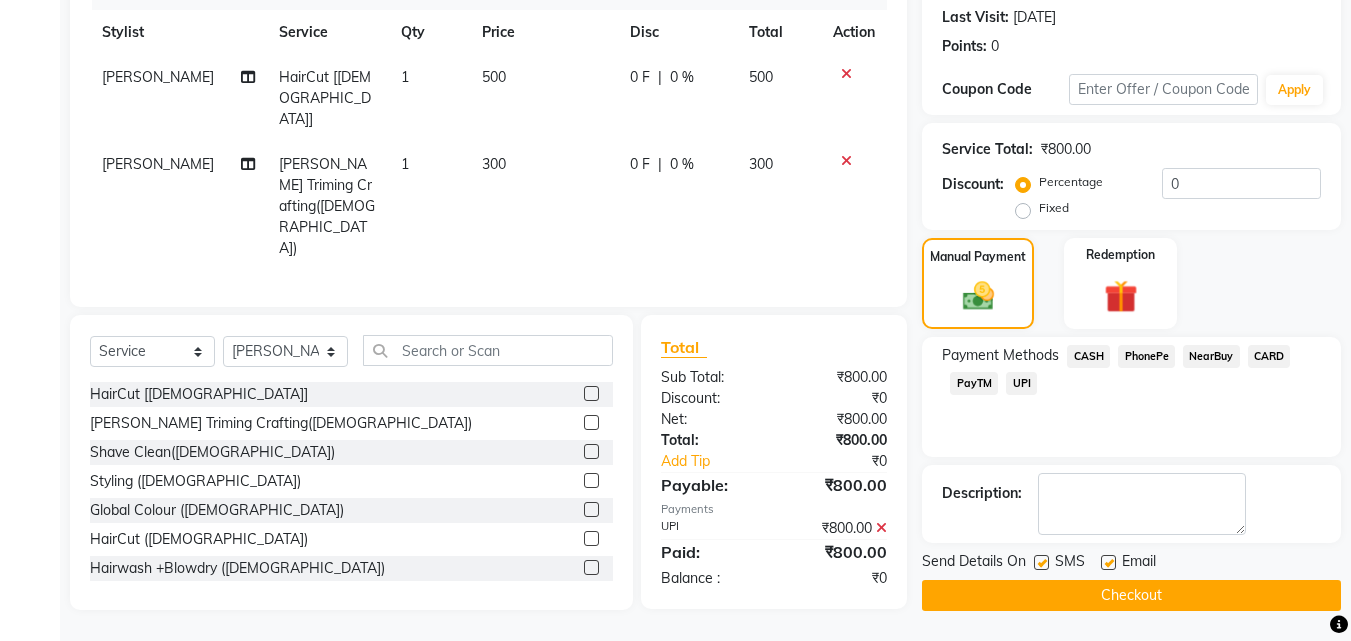 click on "Checkout" 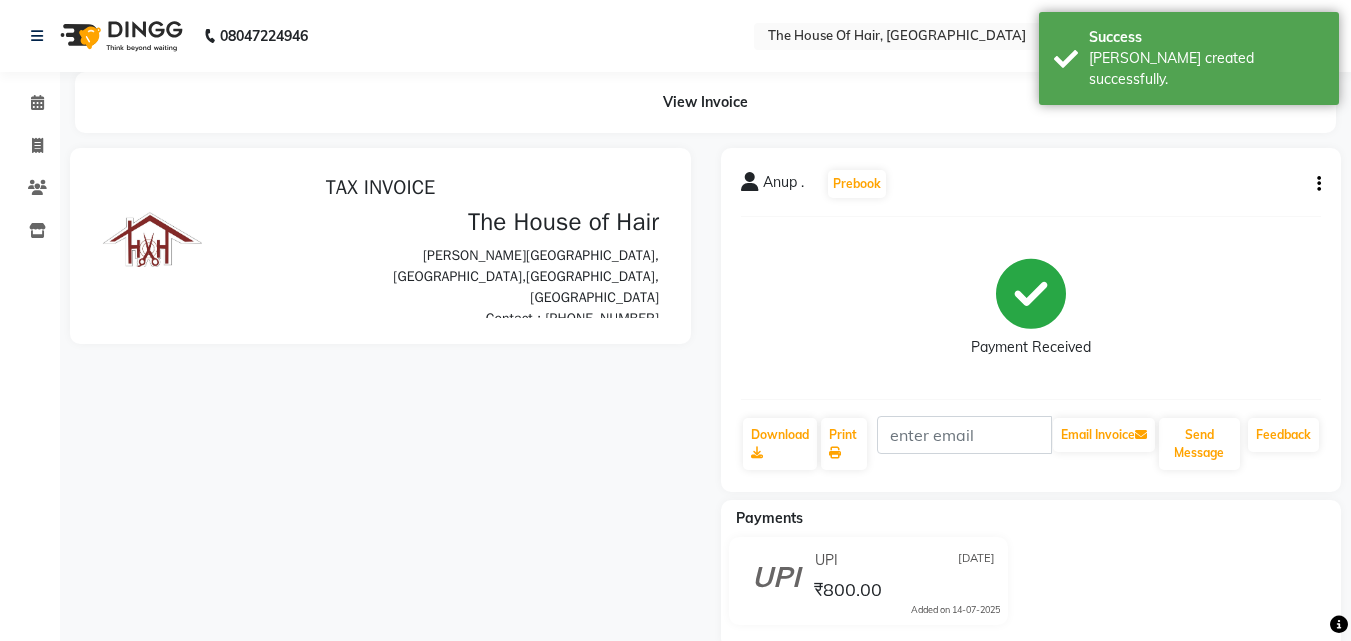 scroll, scrollTop: 0, scrollLeft: 0, axis: both 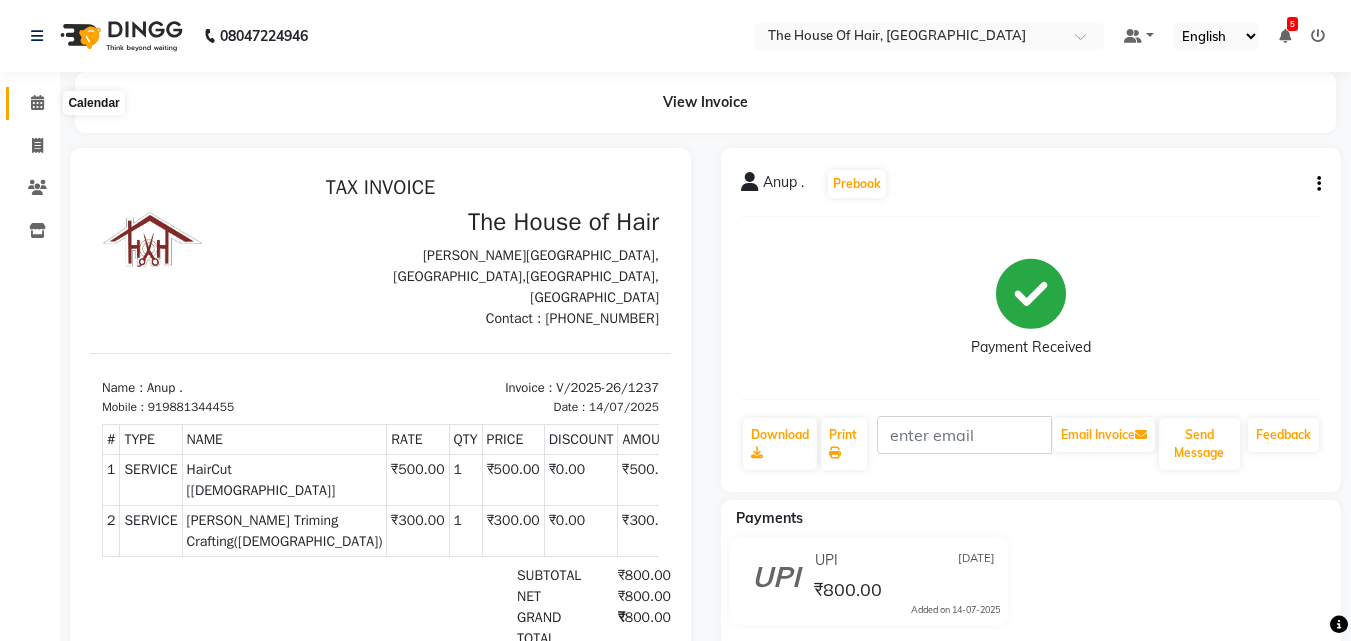 click 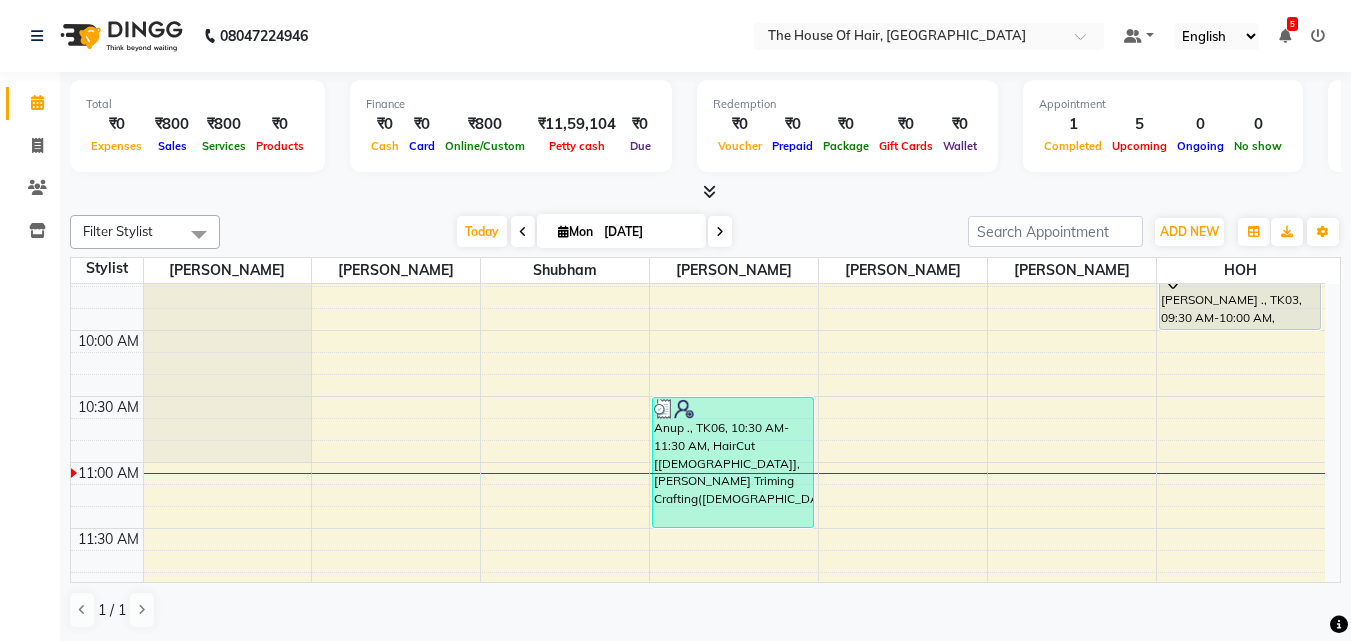 scroll, scrollTop: 357, scrollLeft: 0, axis: vertical 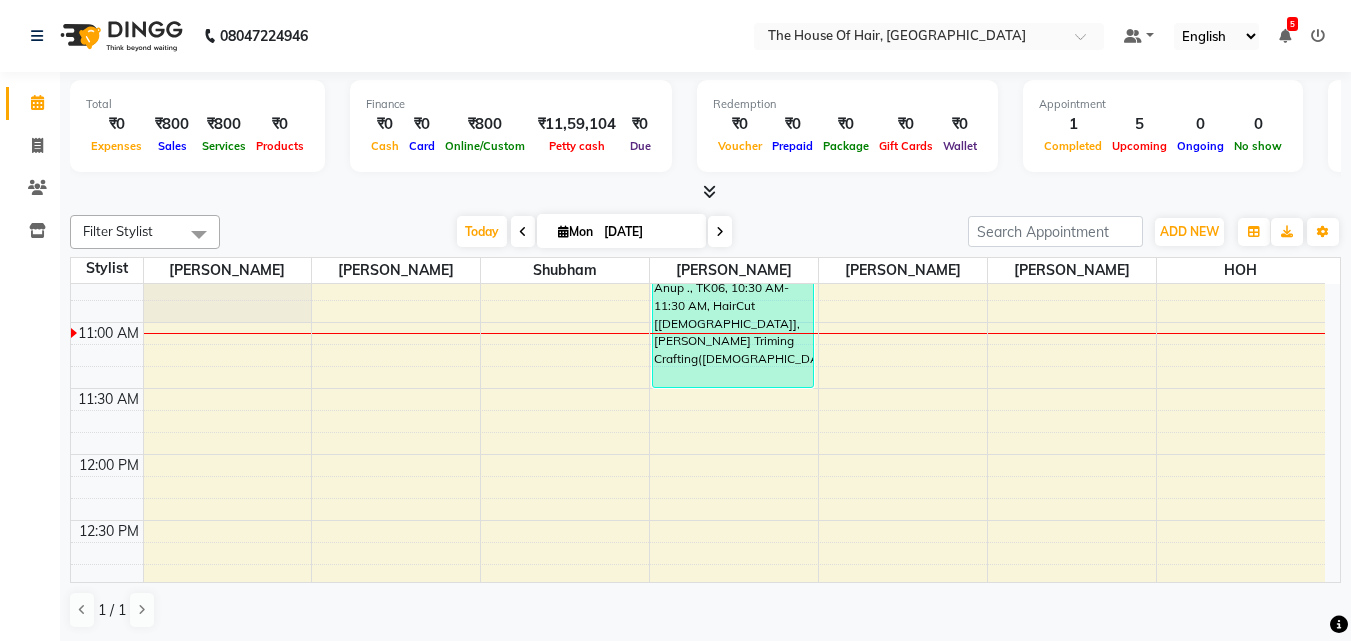 click at bounding box center (523, 232) 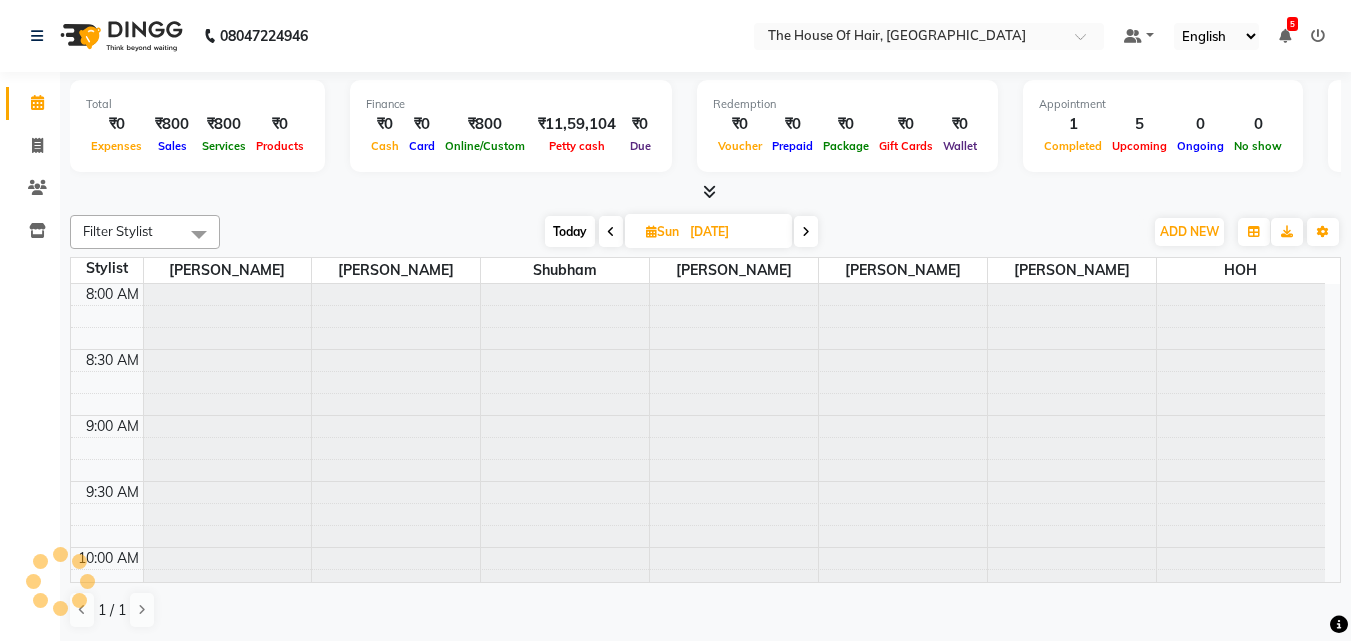 scroll, scrollTop: 397, scrollLeft: 0, axis: vertical 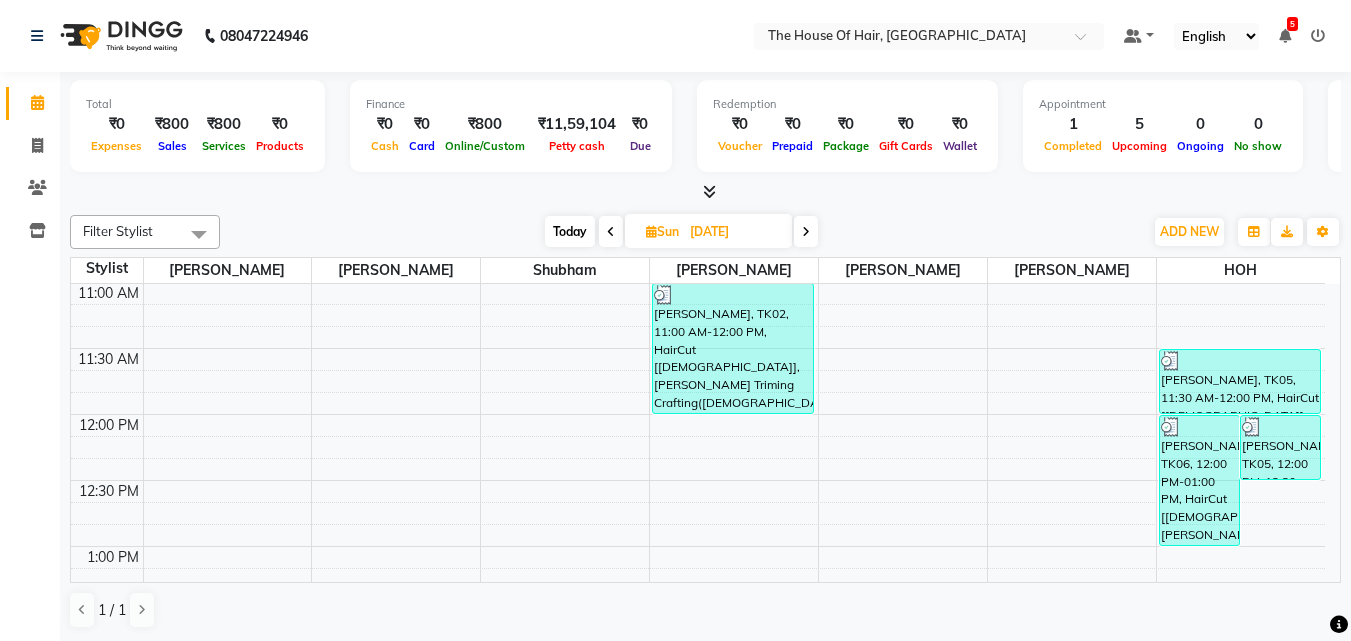 click at bounding box center (806, 232) 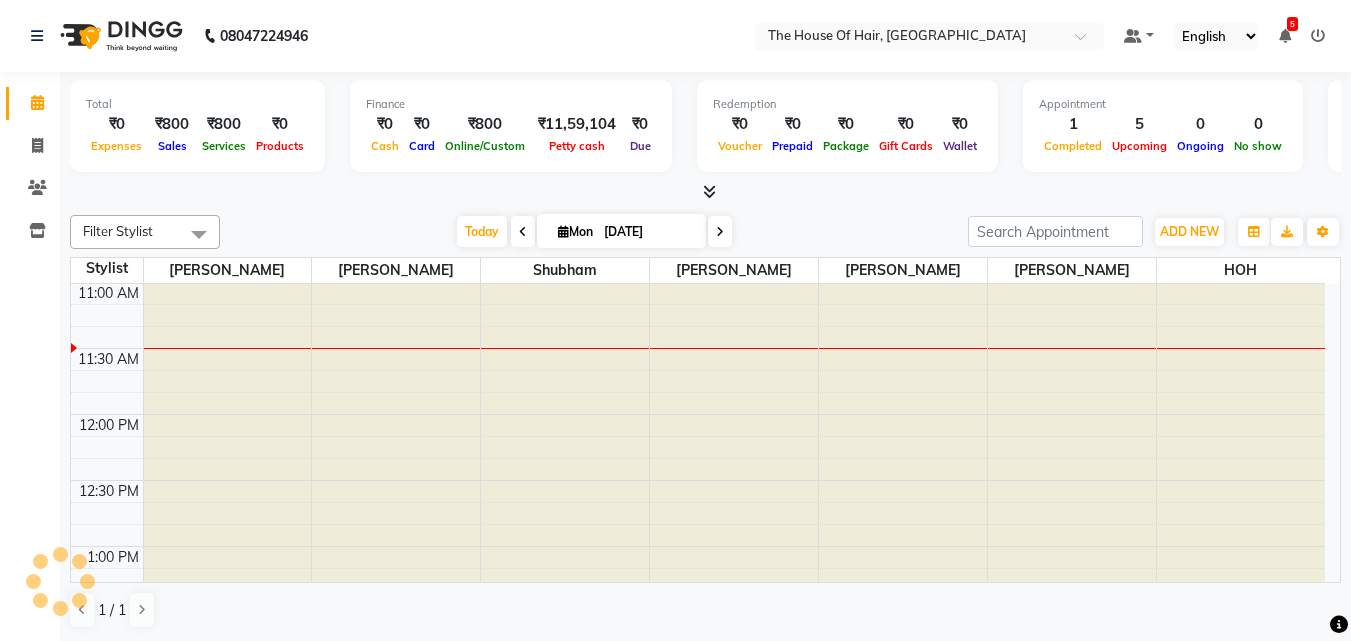 type on "[DATE]" 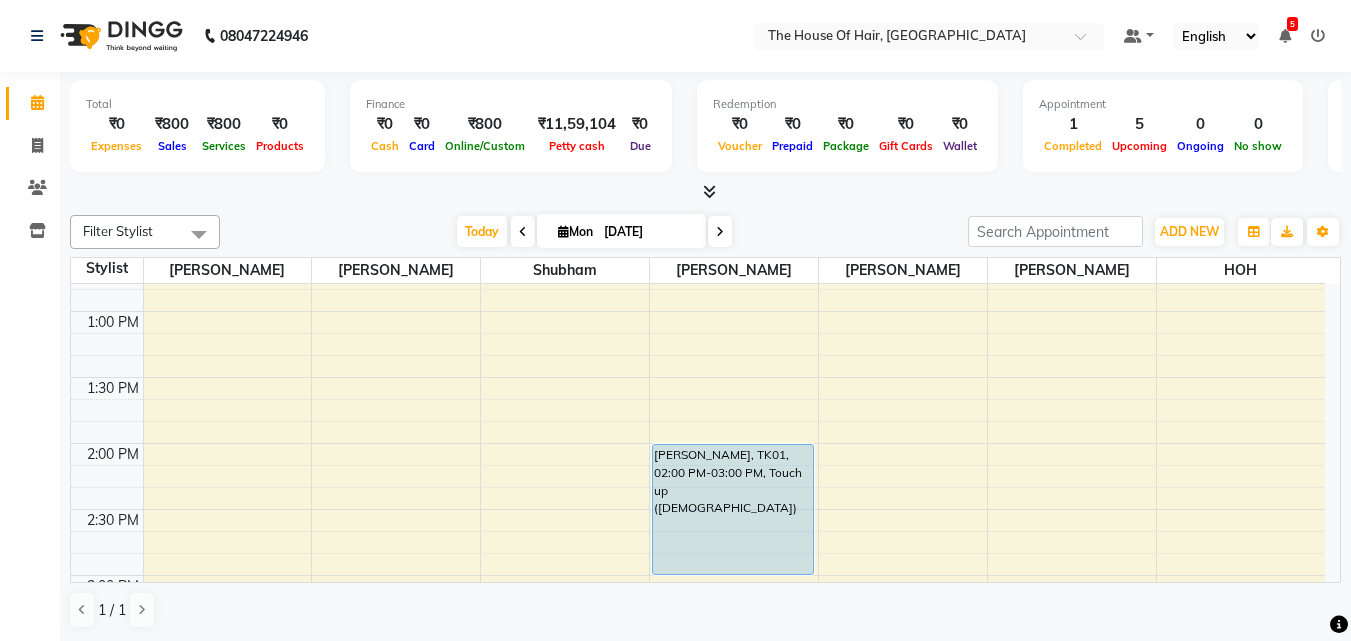 scroll, scrollTop: 633, scrollLeft: 0, axis: vertical 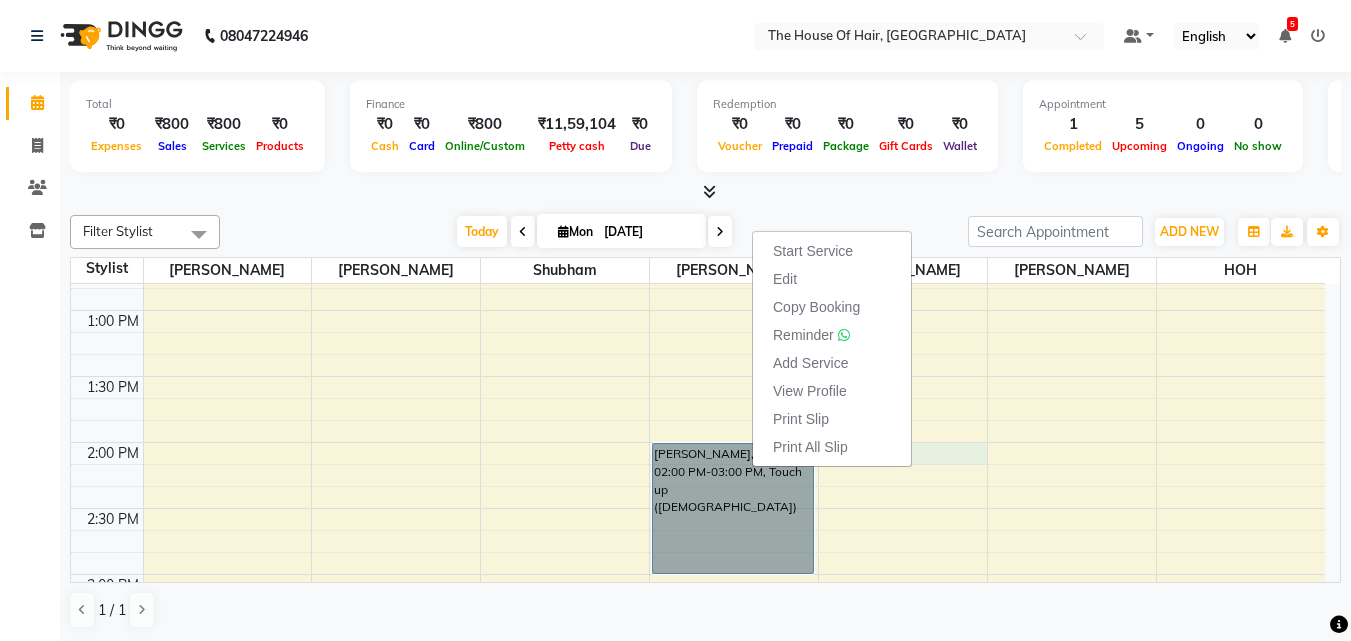 click on "8:00 AM 8:30 AM 9:00 AM 9:30 AM 10:00 AM 10:30 AM 11:00 AM 11:30 AM 12:00 PM 12:30 PM 1:00 PM 1:30 PM 2:00 PM 2:30 PM 3:00 PM 3:30 PM 4:00 PM 4:30 PM 5:00 PM 5:30 PM 6:00 PM 6:30 PM 7:00 PM 7:30 PM 8:00 PM 8:30 PM 9:00 PM 9:30 PM     Anup ., TK06, 10:30 AM-11:30 AM, HairCut  [[DEMOGRAPHIC_DATA]],[PERSON_NAME] Triming Crafting([DEMOGRAPHIC_DATA])    [PERSON_NAME], TK01, 02:00 PM-03:00 PM, Touch up ([DEMOGRAPHIC_DATA])     [PERSON_NAME], TK02, 04:00 PM-04:30 PM, [PERSON_NAME] Clean up             [PERSON_NAME] ., TK03, 09:30 AM-10:00 AM, HairCut  [[DEMOGRAPHIC_DATA]]    [PERSON_NAME], TK05, 04:00 PM-05:00 PM, Touch up ([DEMOGRAPHIC_DATA])     akash ., TK04, 07:30 PM-08:30 PM, HairCut  [[DEMOGRAPHIC_DATA]],[PERSON_NAME] Triming Crafting([DEMOGRAPHIC_DATA])" at bounding box center (698, 574) 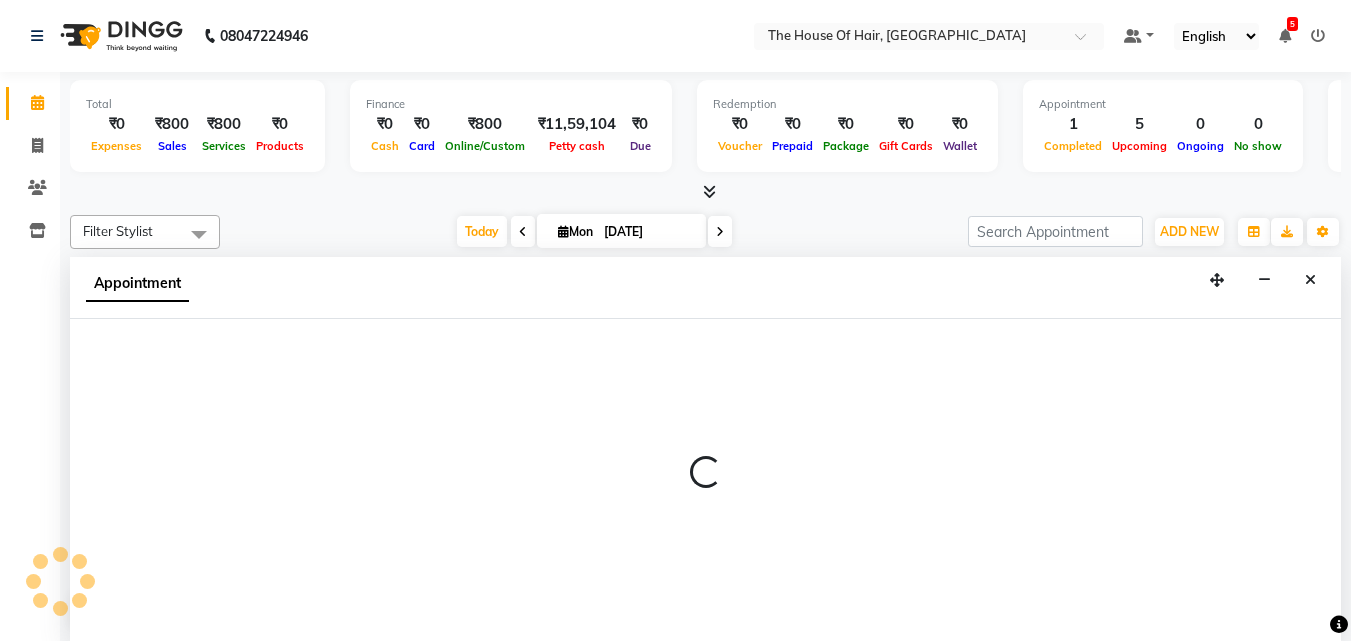 scroll, scrollTop: 1, scrollLeft: 0, axis: vertical 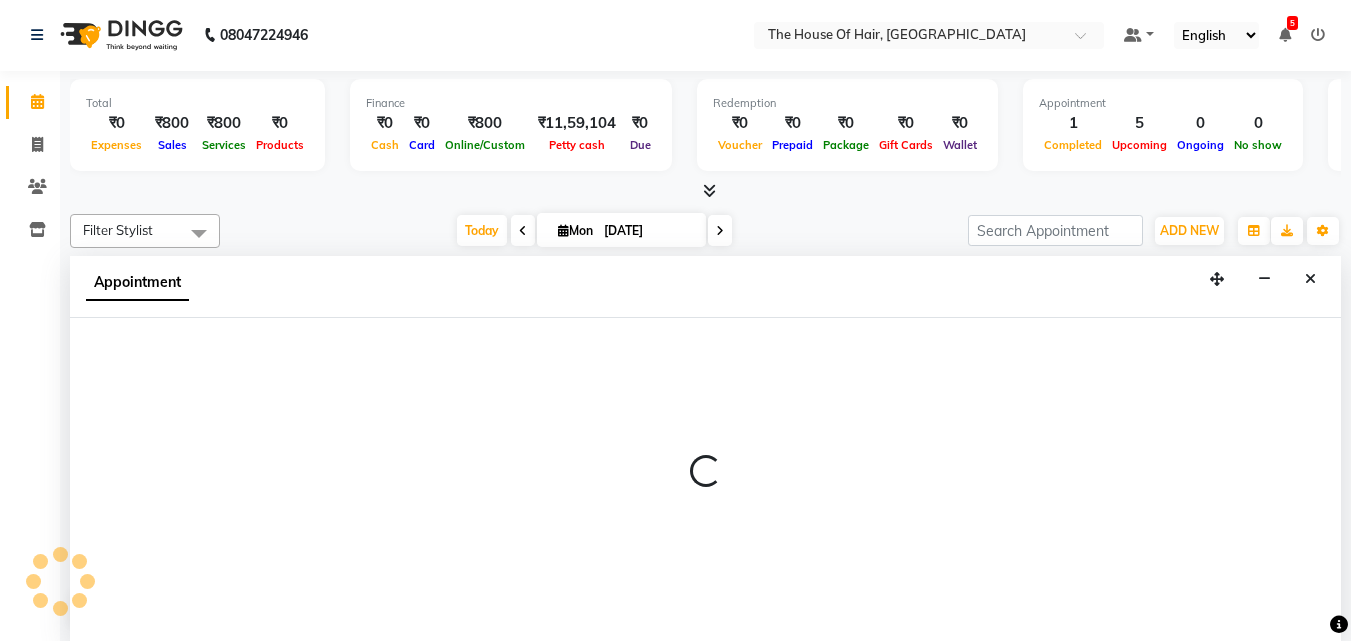 select on "64183" 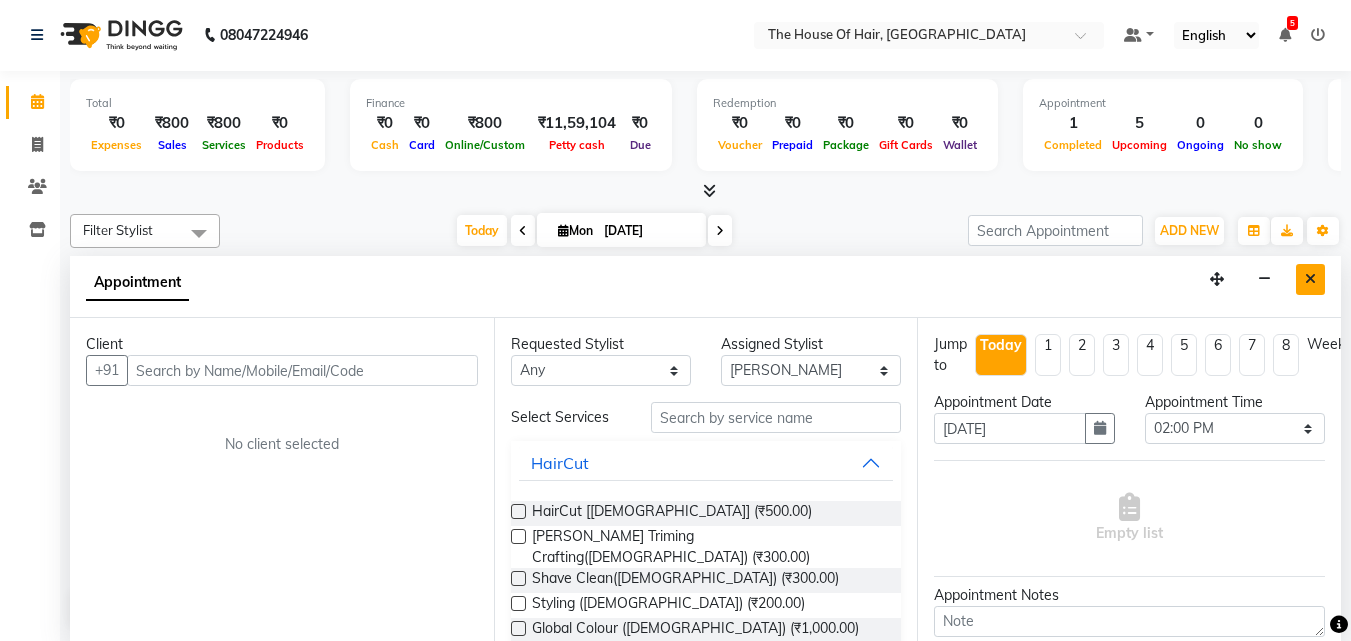 click at bounding box center [1310, 279] 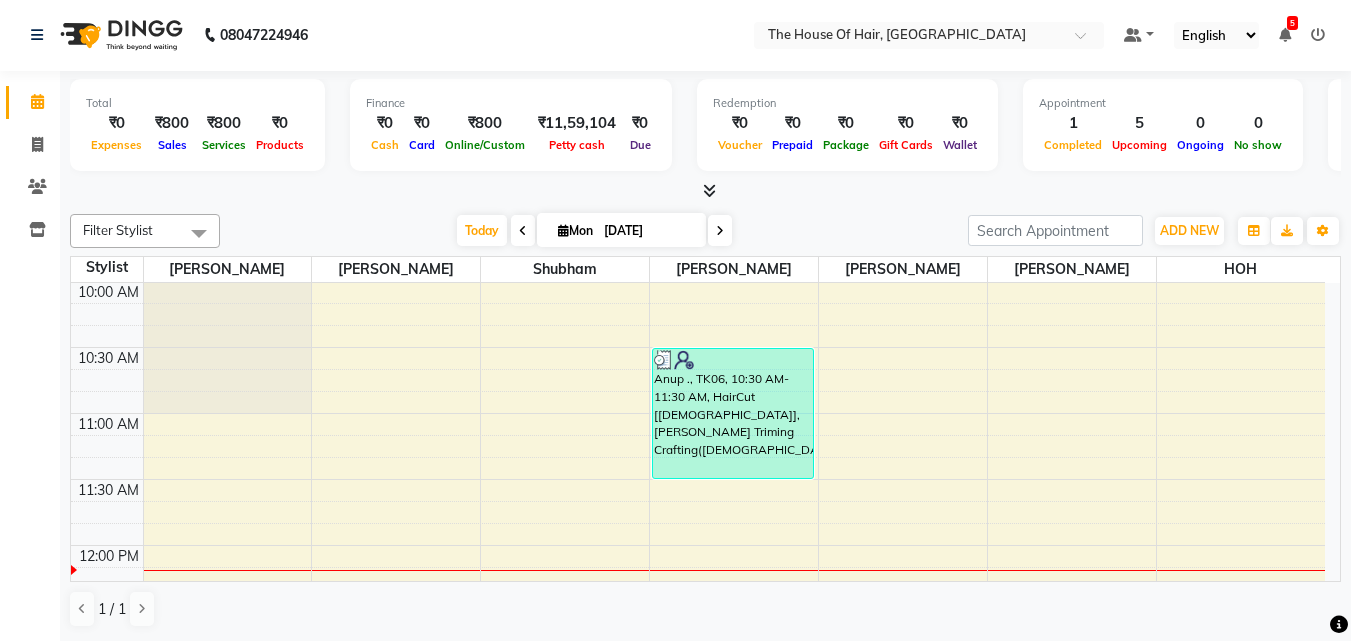 scroll, scrollTop: 266, scrollLeft: 0, axis: vertical 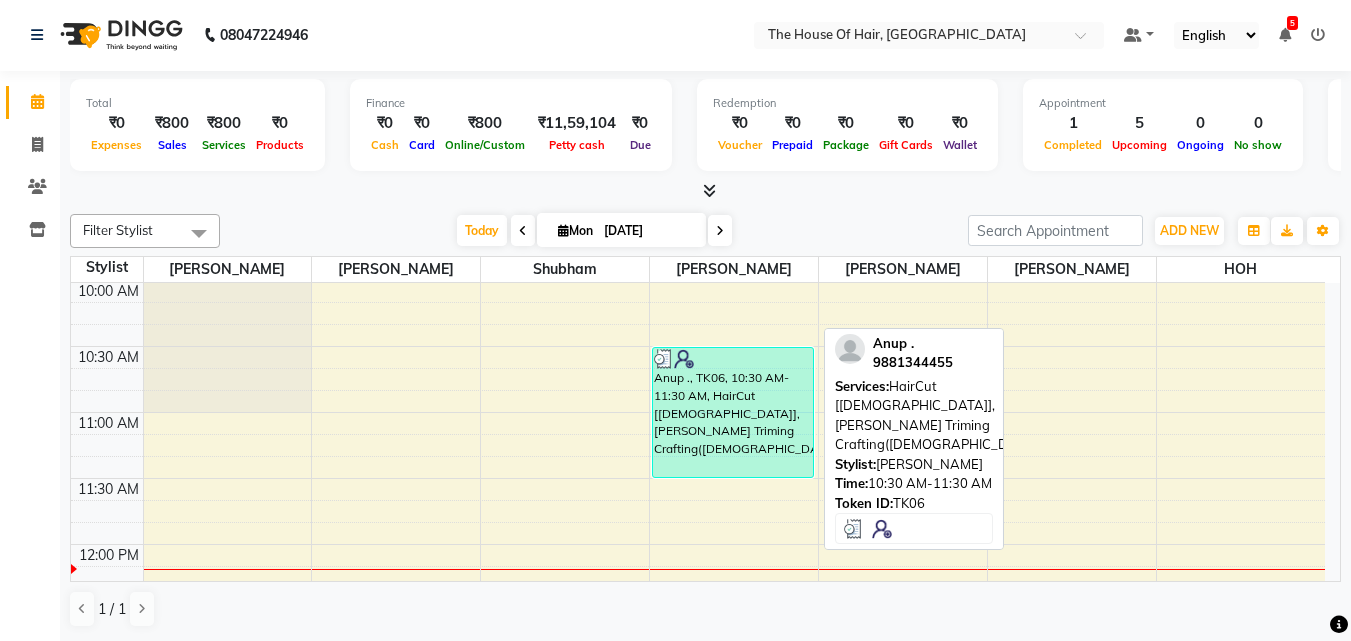 click on "Anup ., TK06, 10:30 AM-11:30 AM, HairCut  [[DEMOGRAPHIC_DATA]],[PERSON_NAME] Triming Crafting([DEMOGRAPHIC_DATA])" at bounding box center [733, 412] 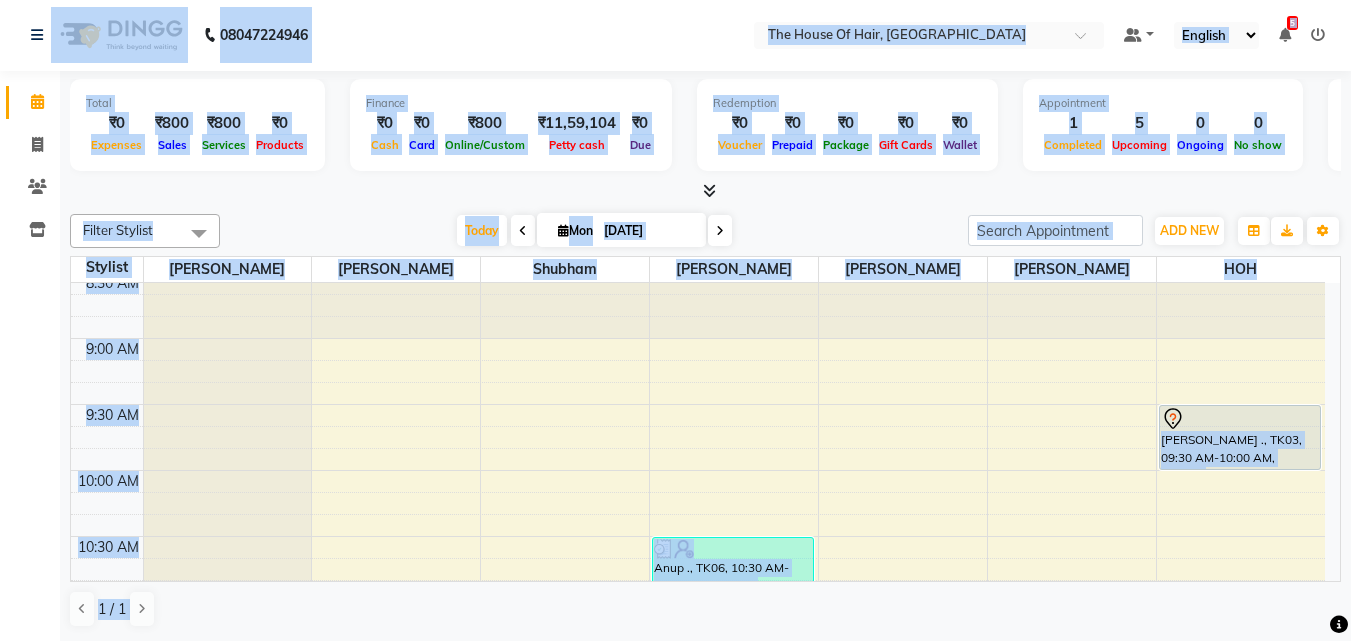scroll, scrollTop: 77, scrollLeft: 0, axis: vertical 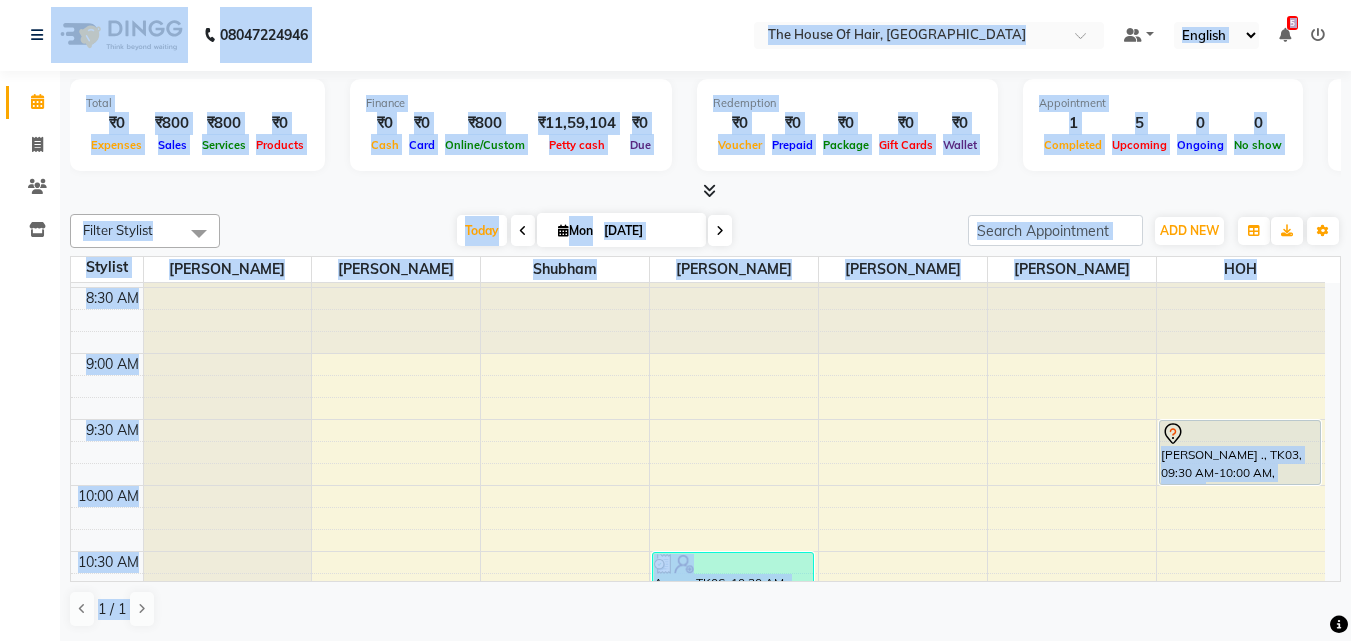 click at bounding box center (565, 288) 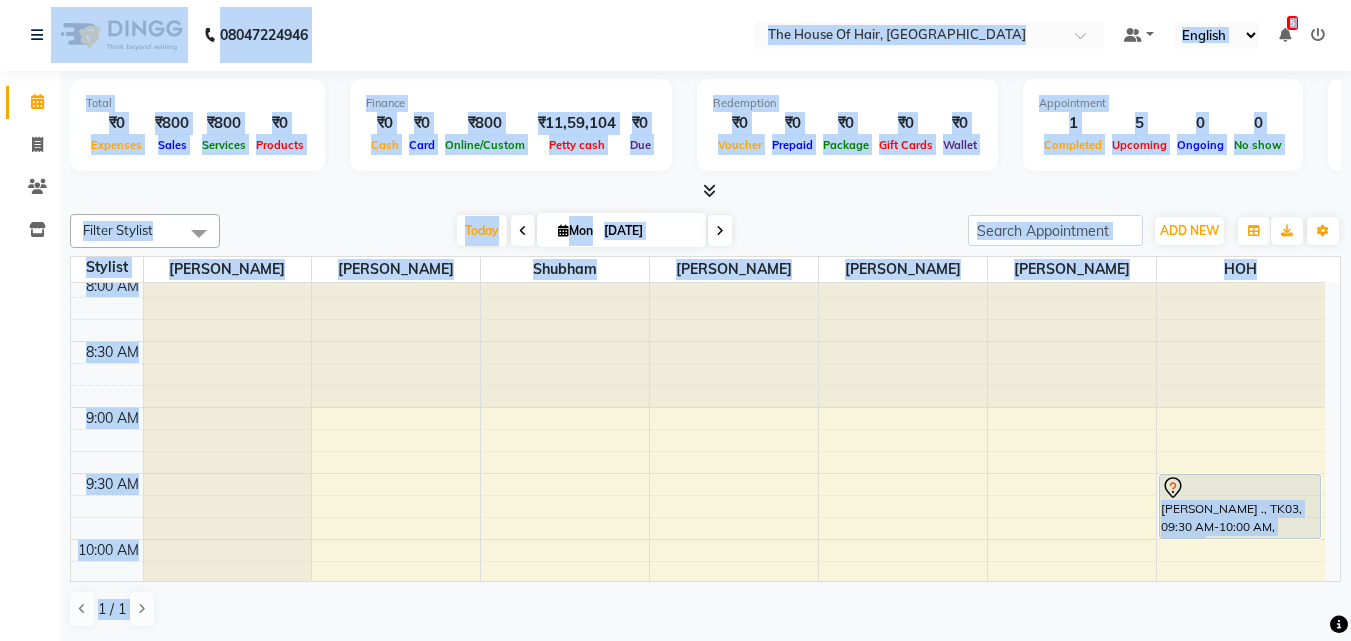 click at bounding box center [565, 342] 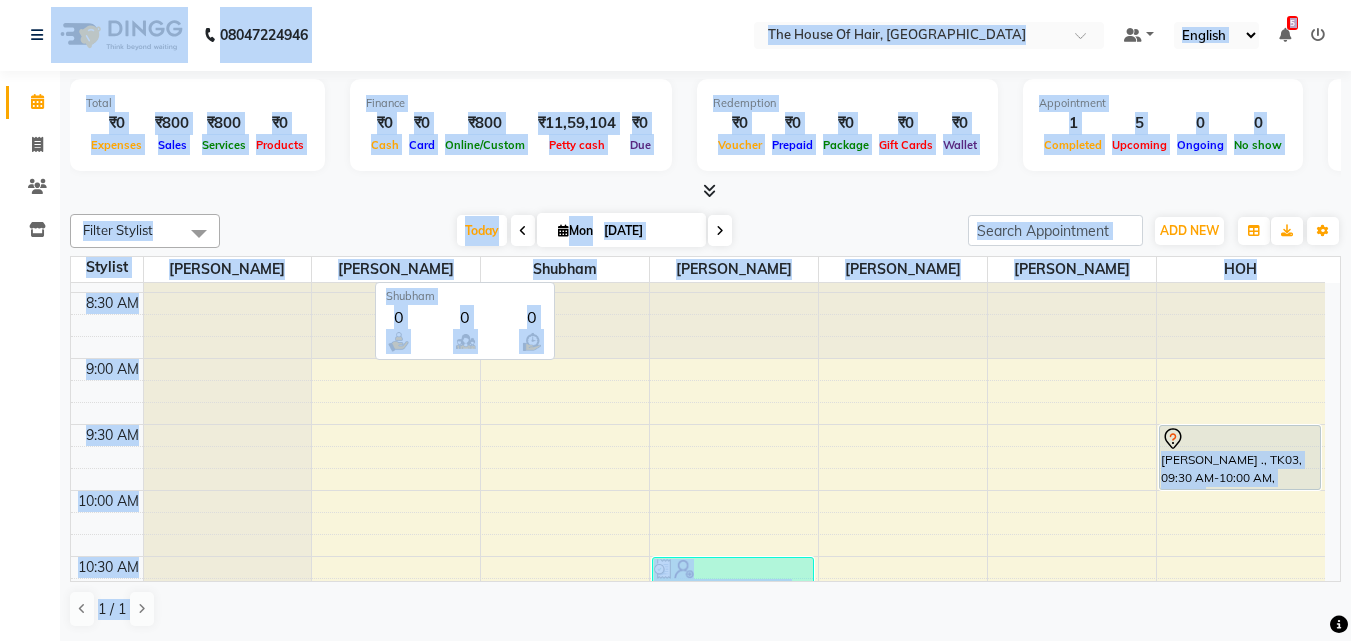 scroll, scrollTop: 0, scrollLeft: 0, axis: both 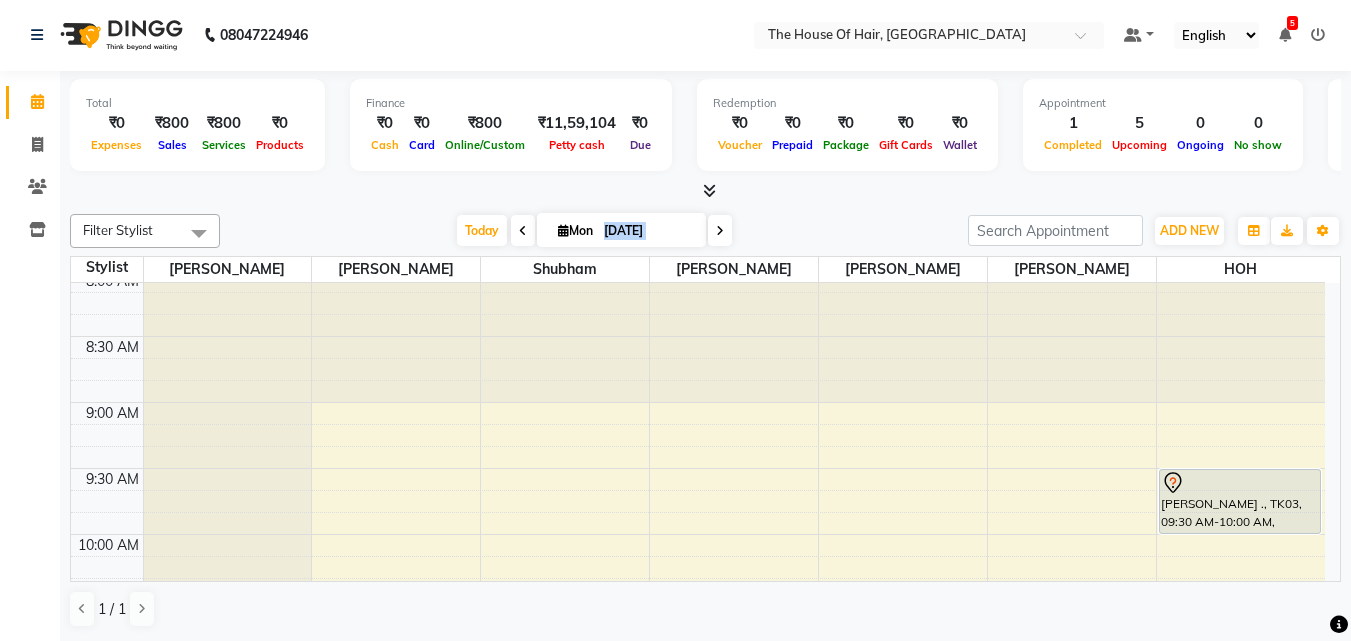 click at bounding box center [734, 337] 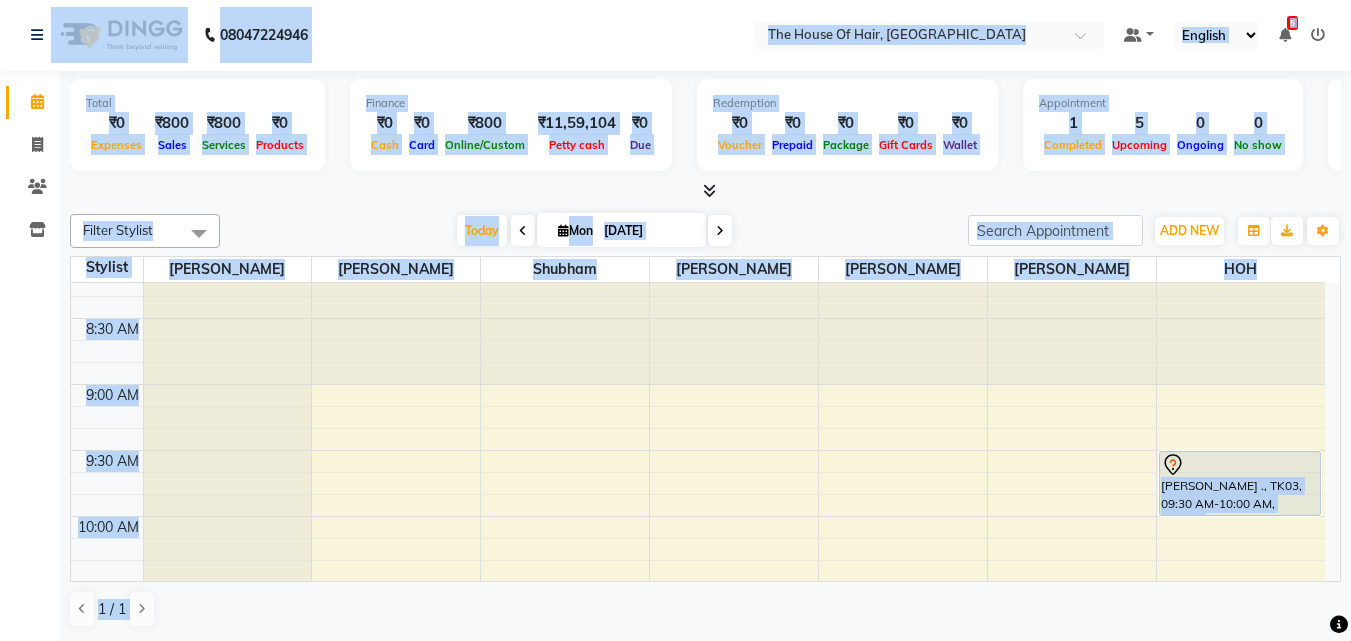 scroll, scrollTop: 0, scrollLeft: 0, axis: both 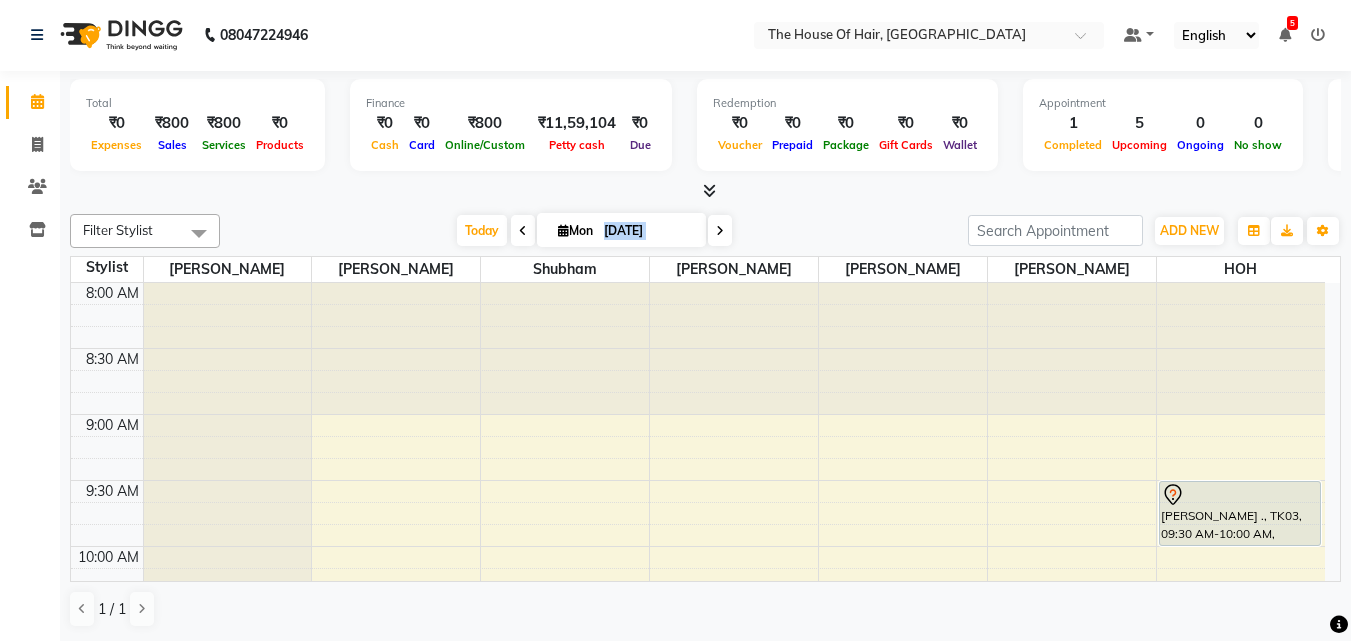 click at bounding box center [734, 349] 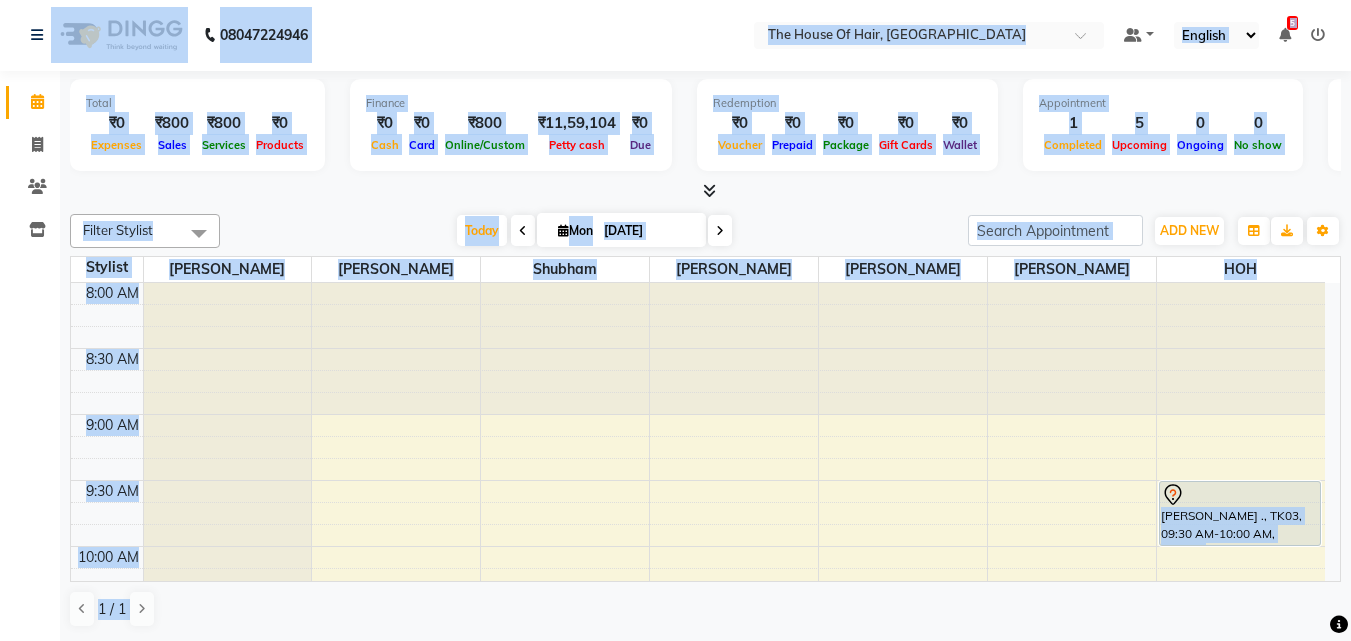 click at bounding box center (734, 349) 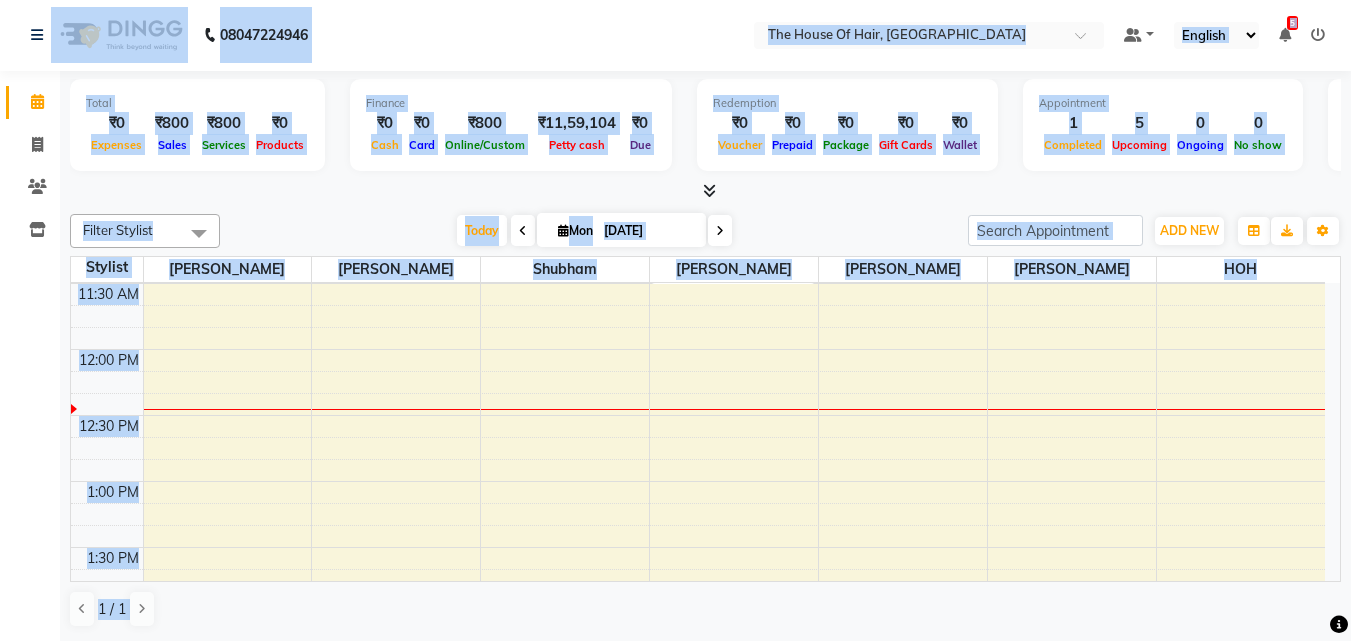 scroll, scrollTop: 515, scrollLeft: 0, axis: vertical 